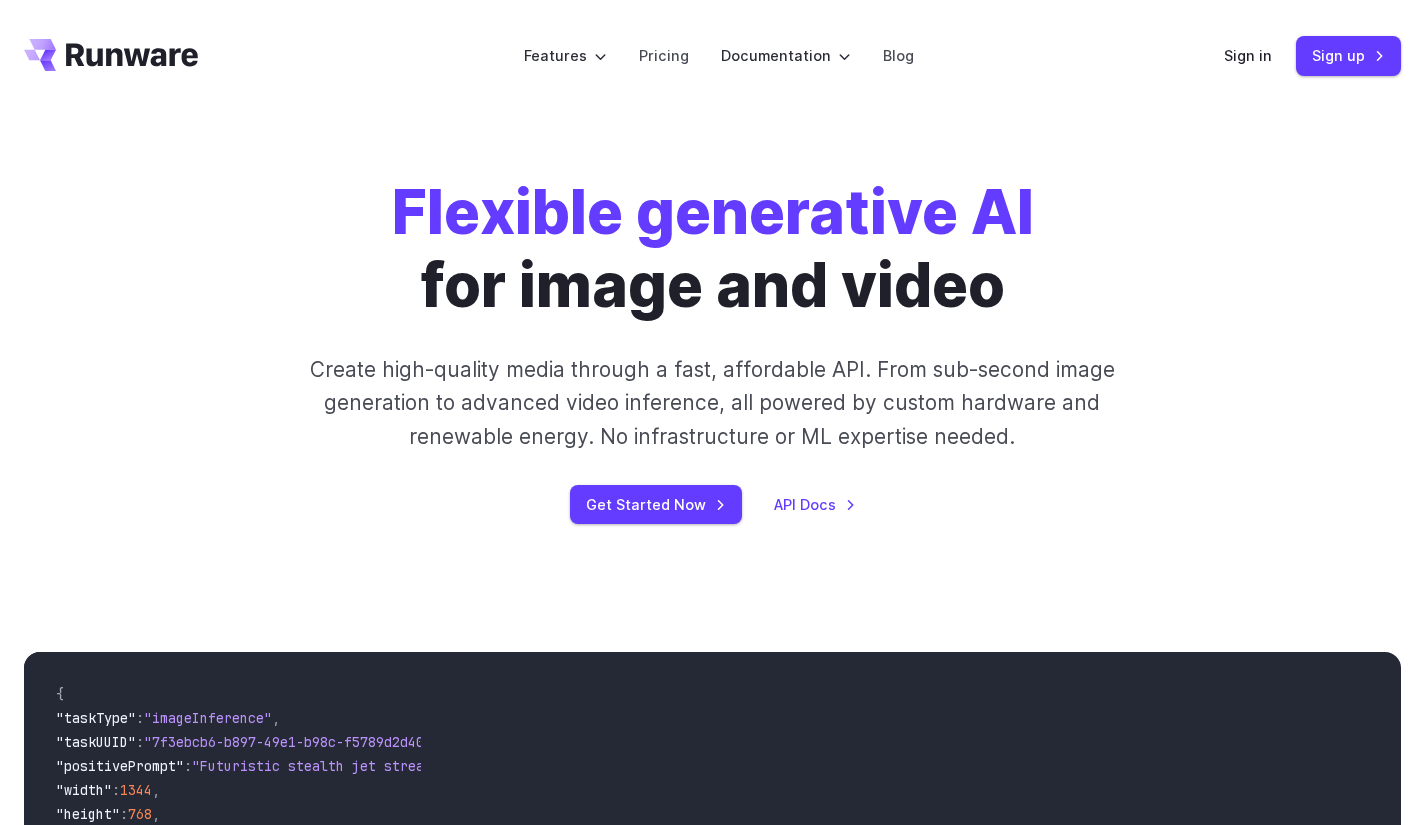 scroll, scrollTop: 0, scrollLeft: 0, axis: both 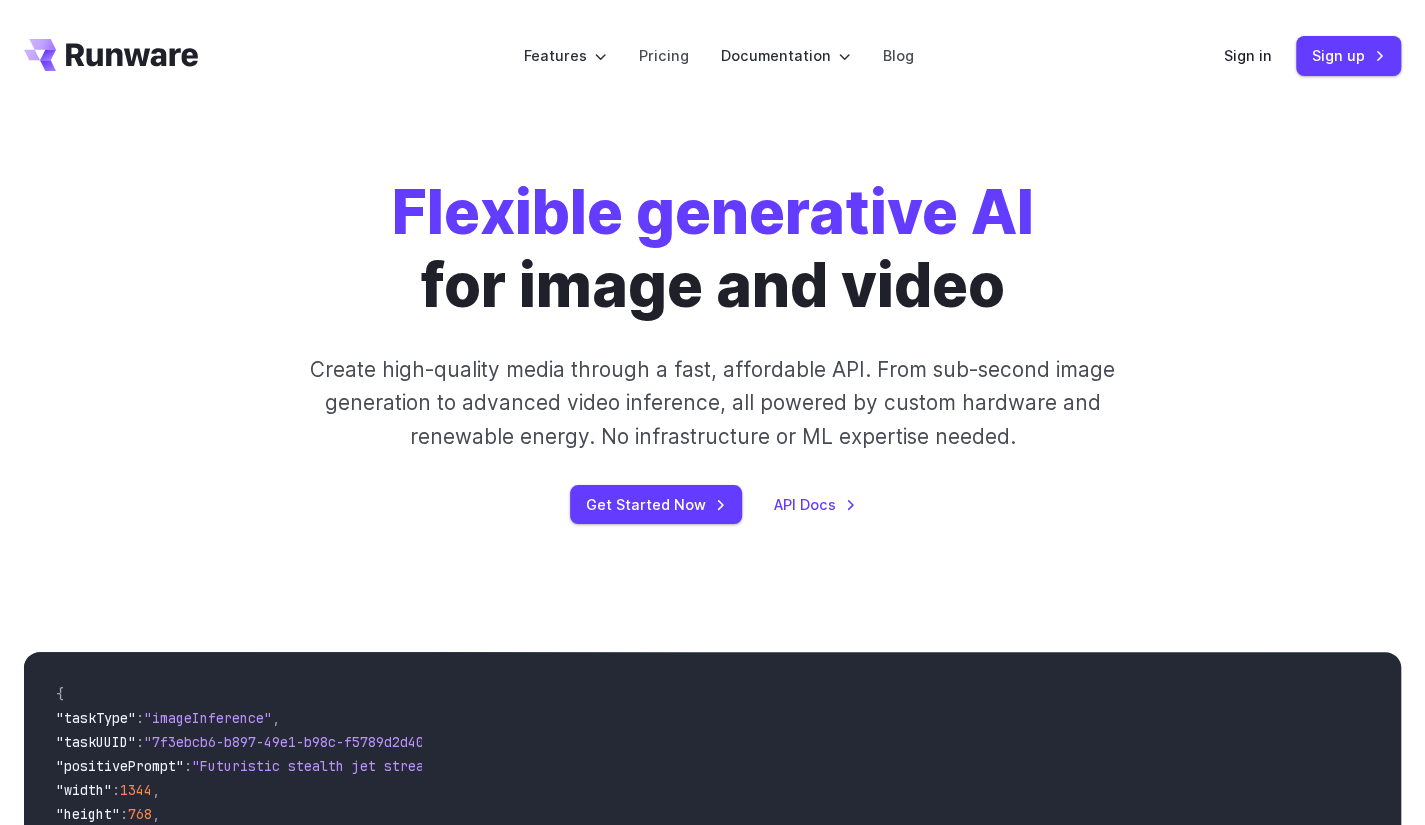 click on "Flexible generative AI for image and video    Create high-quality media through a fast, affordable API. From sub-second image generation to advanced video inference, all powered by custom hardware and renewable energy. No infrastructure or ML expertise needed.
Get Started Now
API Docs" at bounding box center (712, 350) 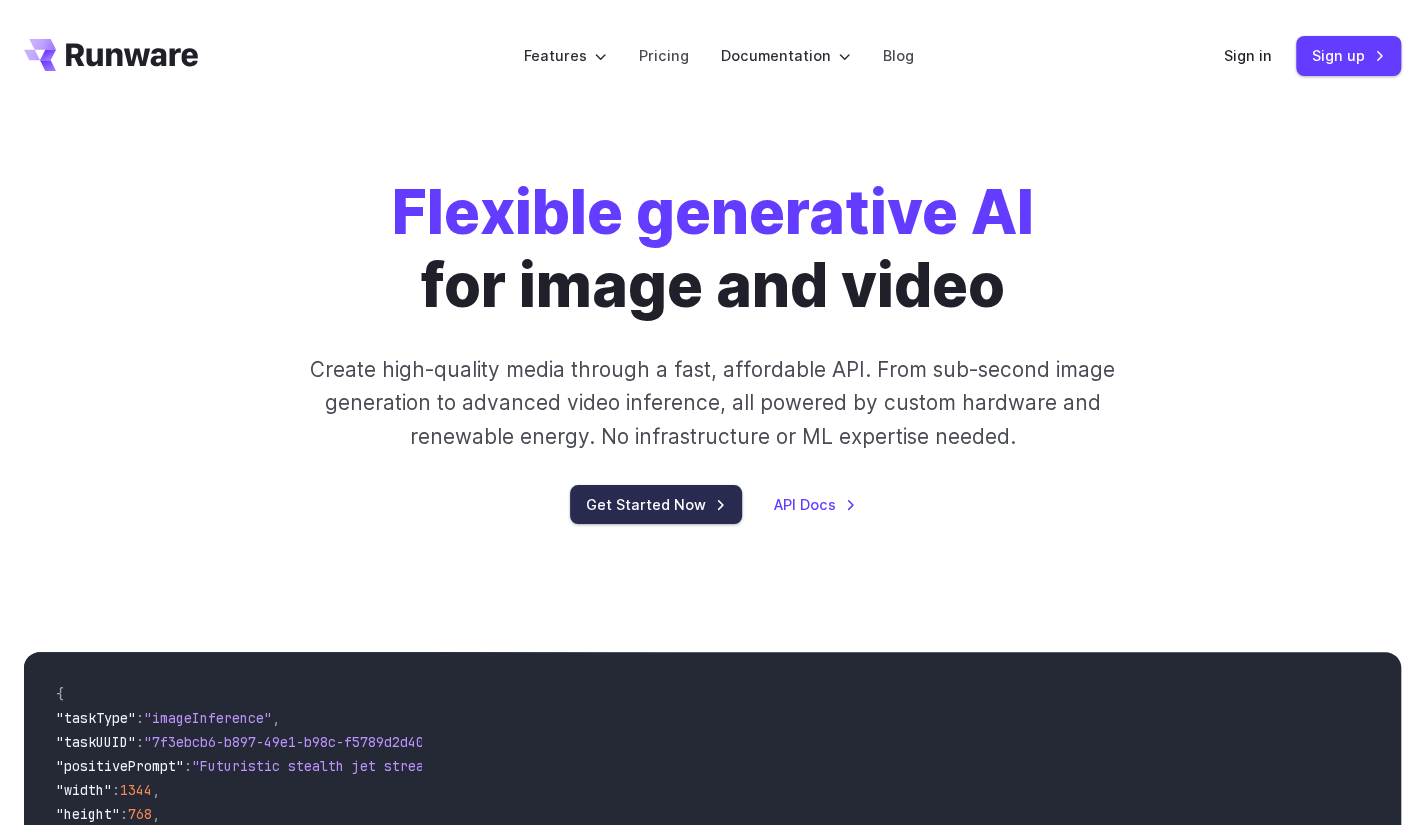 click on "Get Started Now" at bounding box center (656, 504) 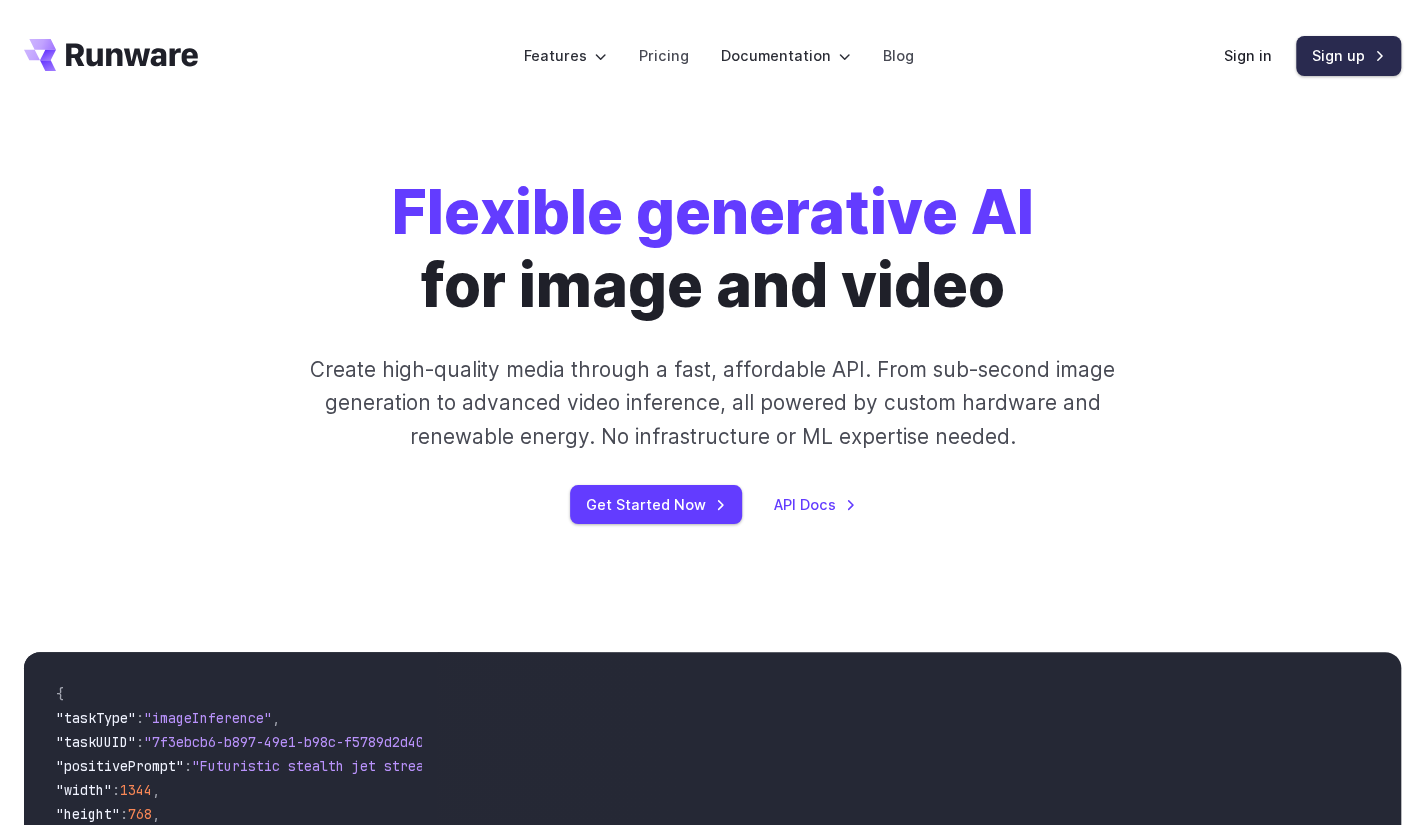 click on "Sign up" at bounding box center (1348, 55) 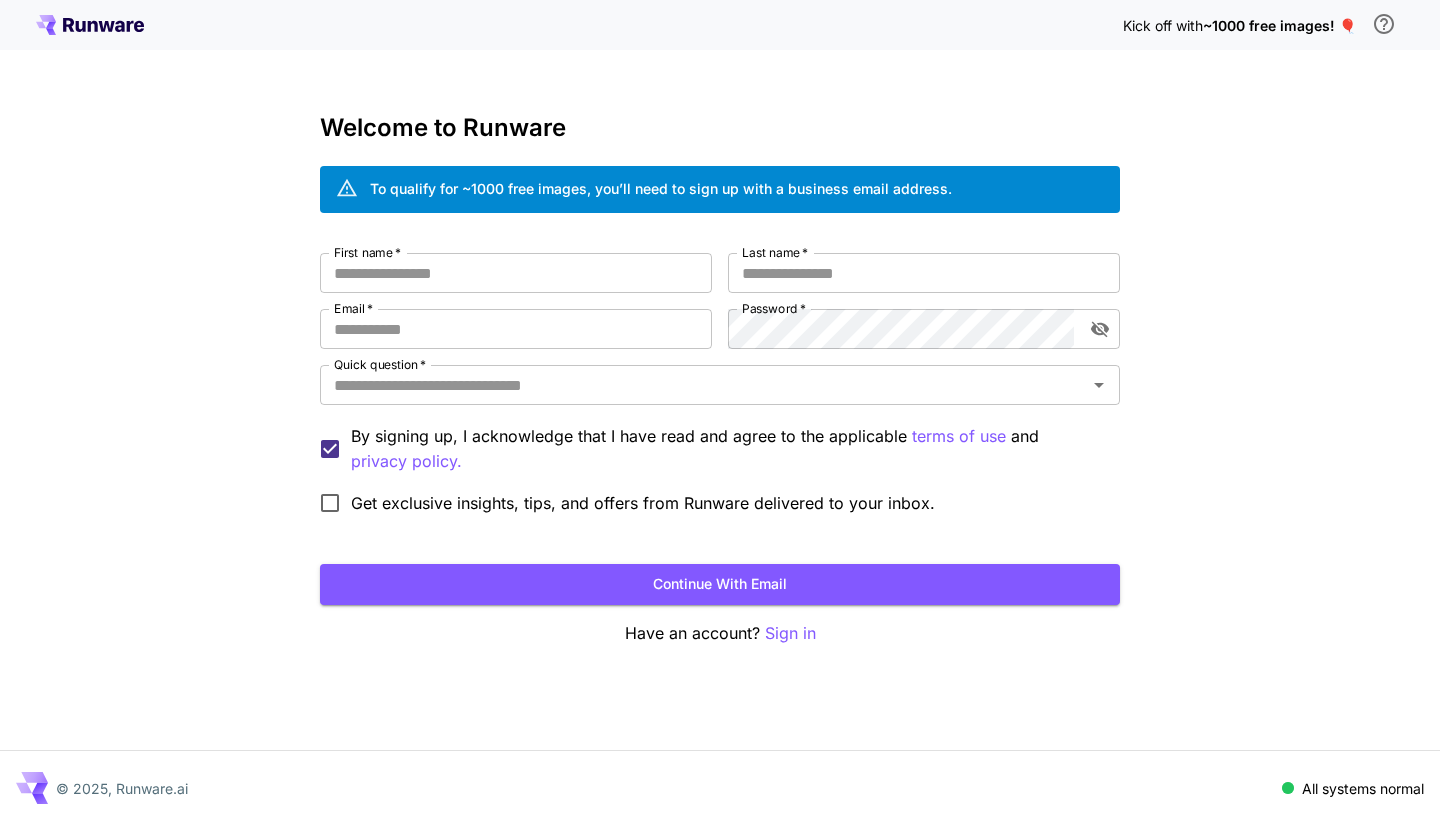 scroll, scrollTop: 0, scrollLeft: 0, axis: both 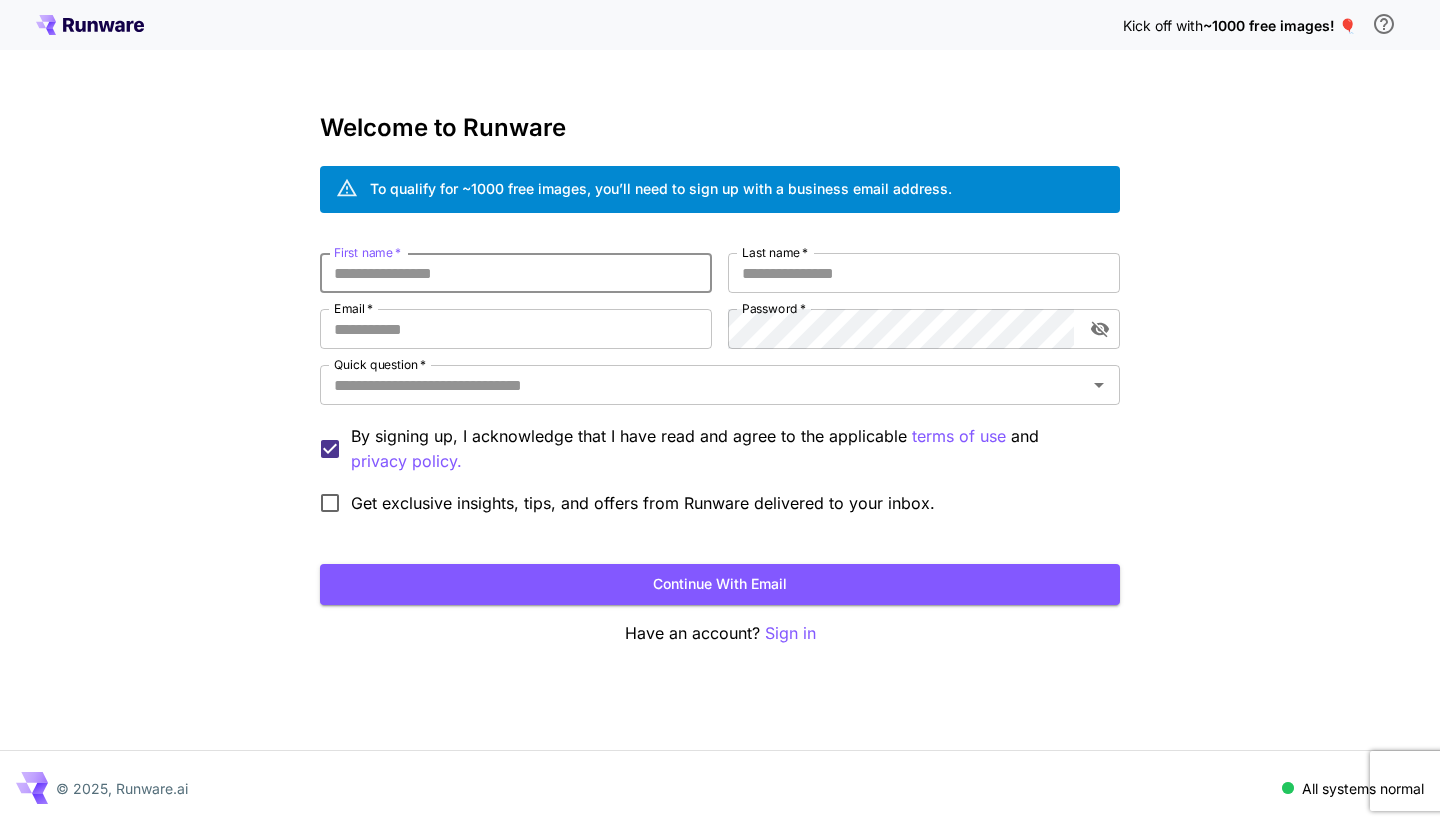 click on "First name   *" at bounding box center (516, 273) 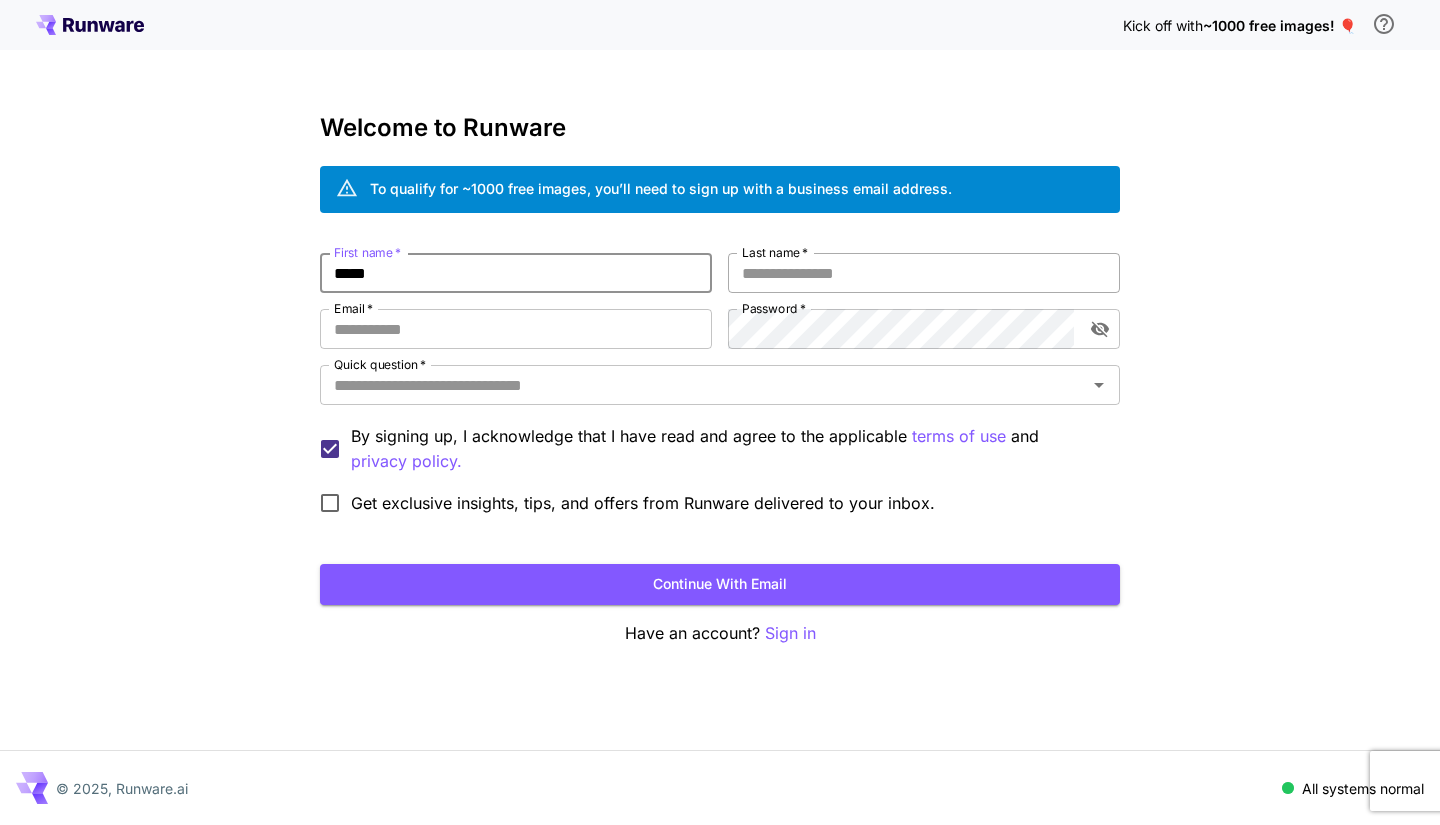 type on "*****" 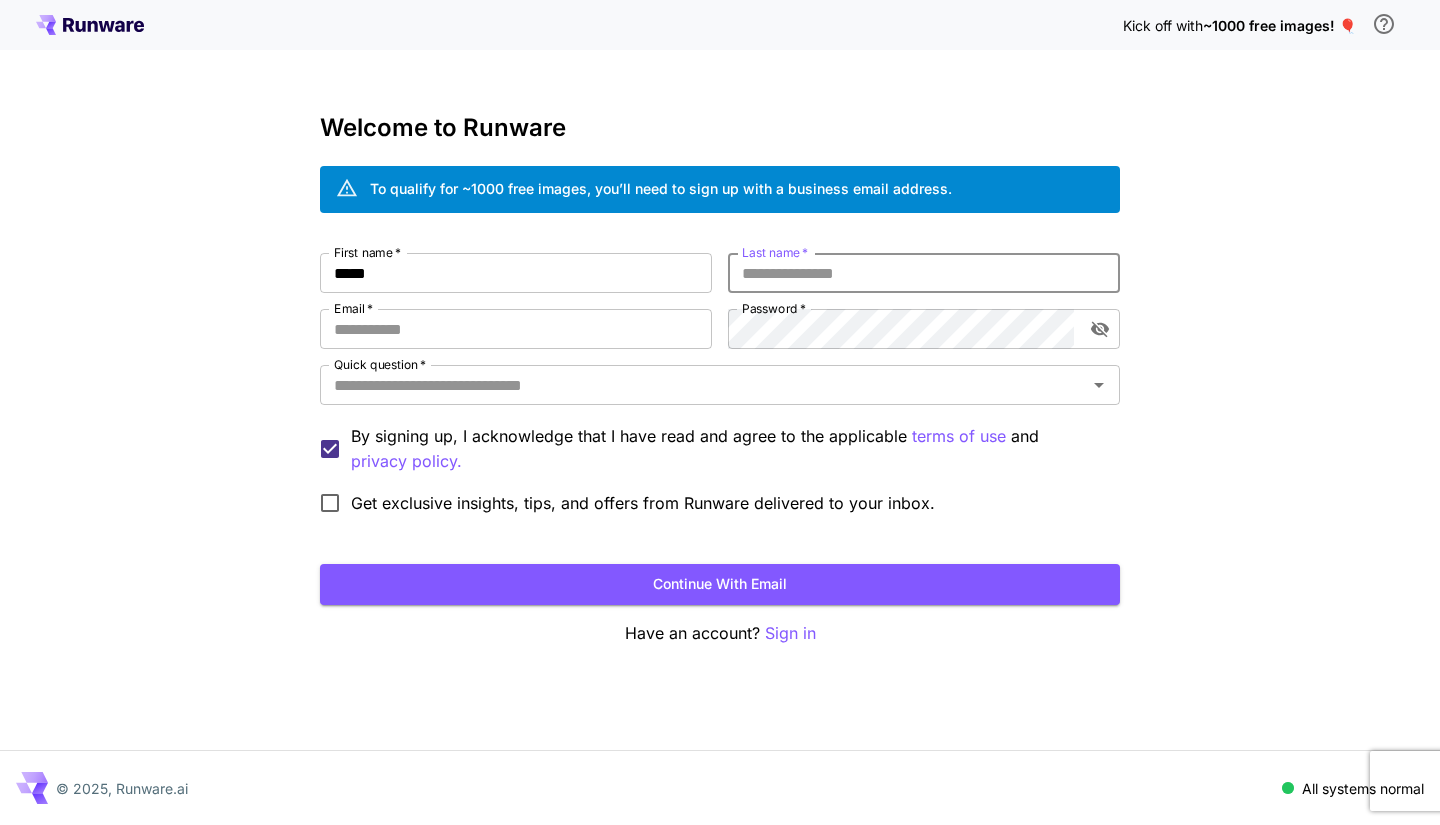 click on "Last name   *" at bounding box center [924, 273] 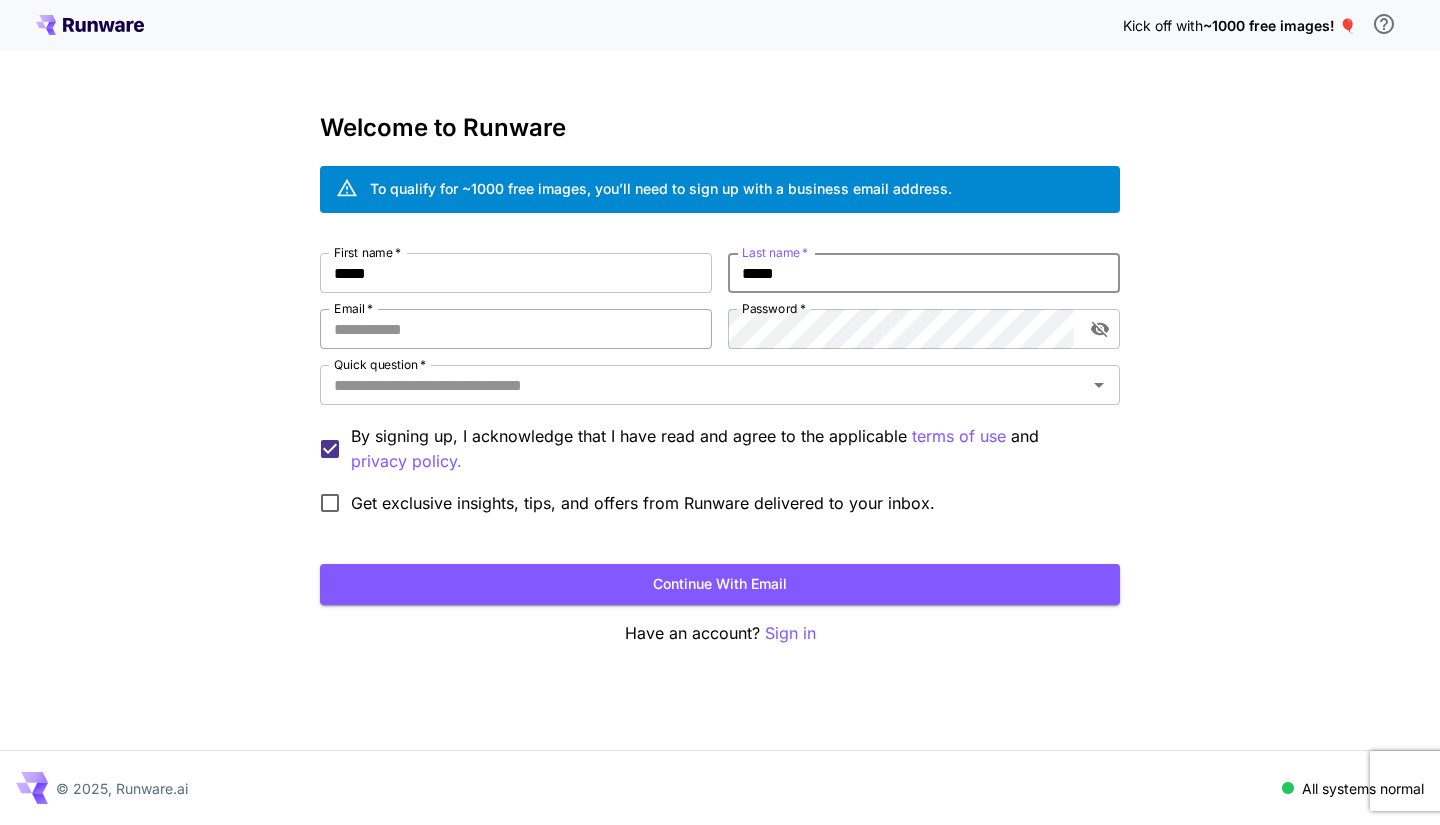 type on "*****" 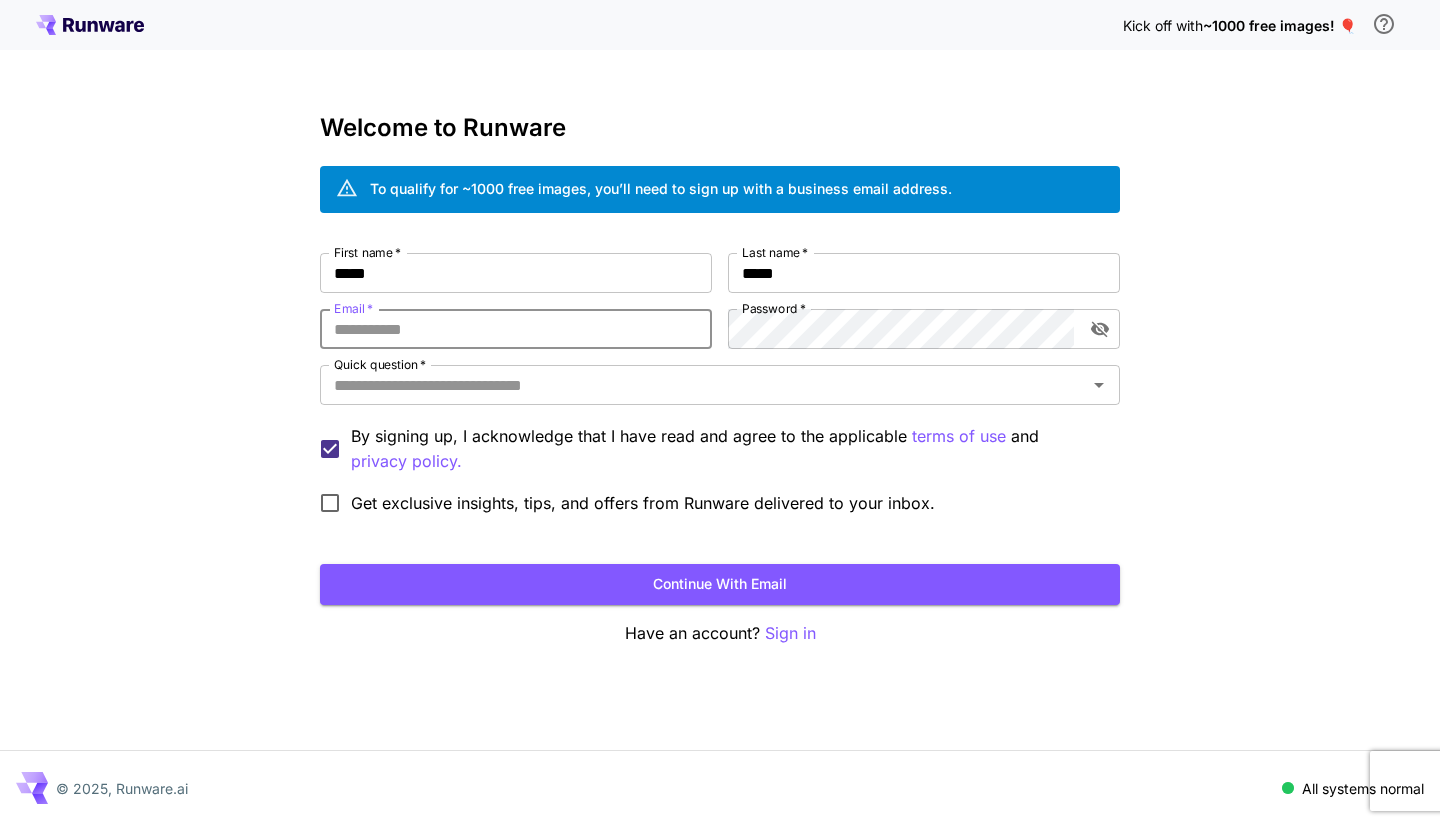 click on "Email   *" at bounding box center (516, 329) 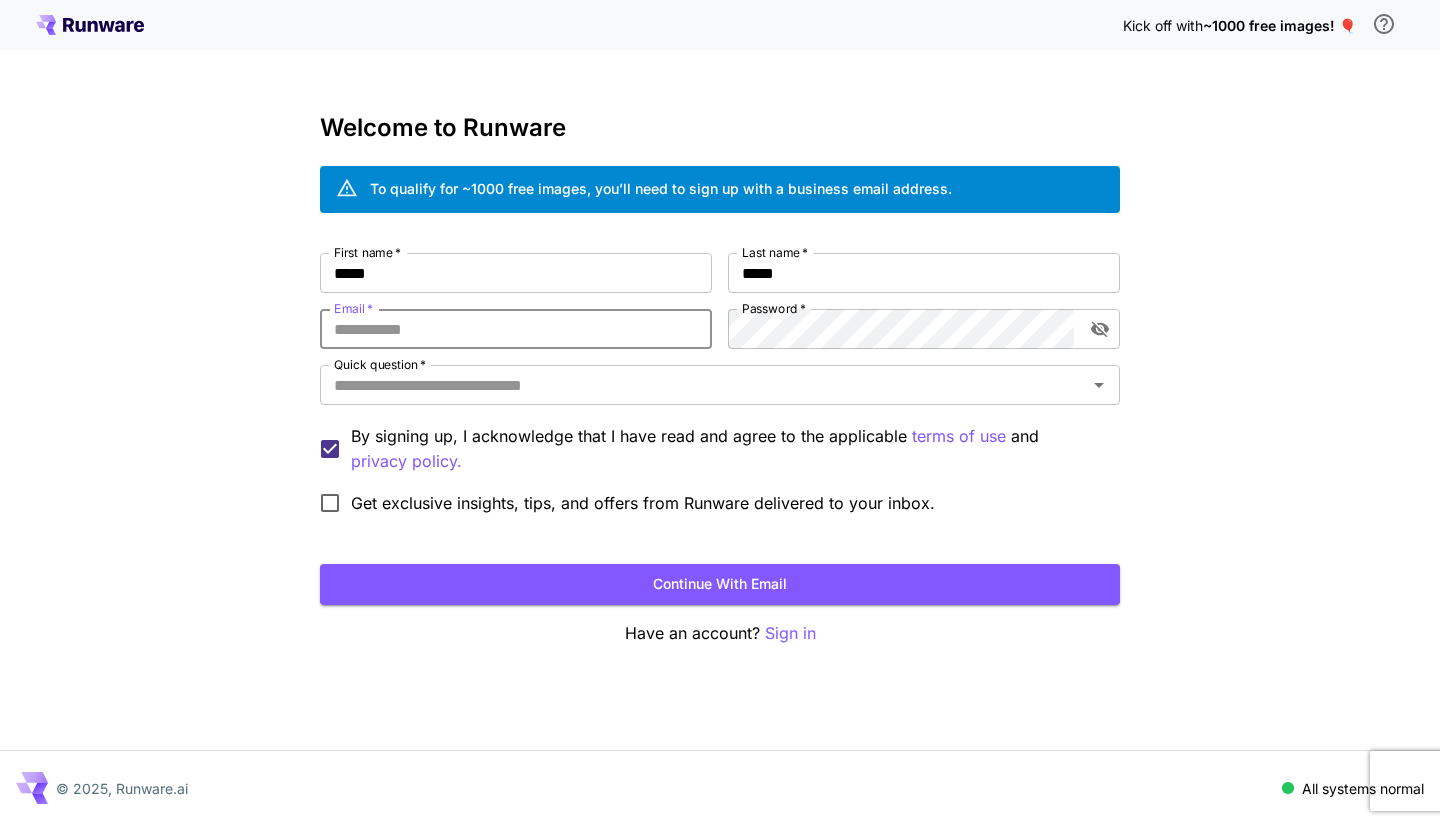 type on "**********" 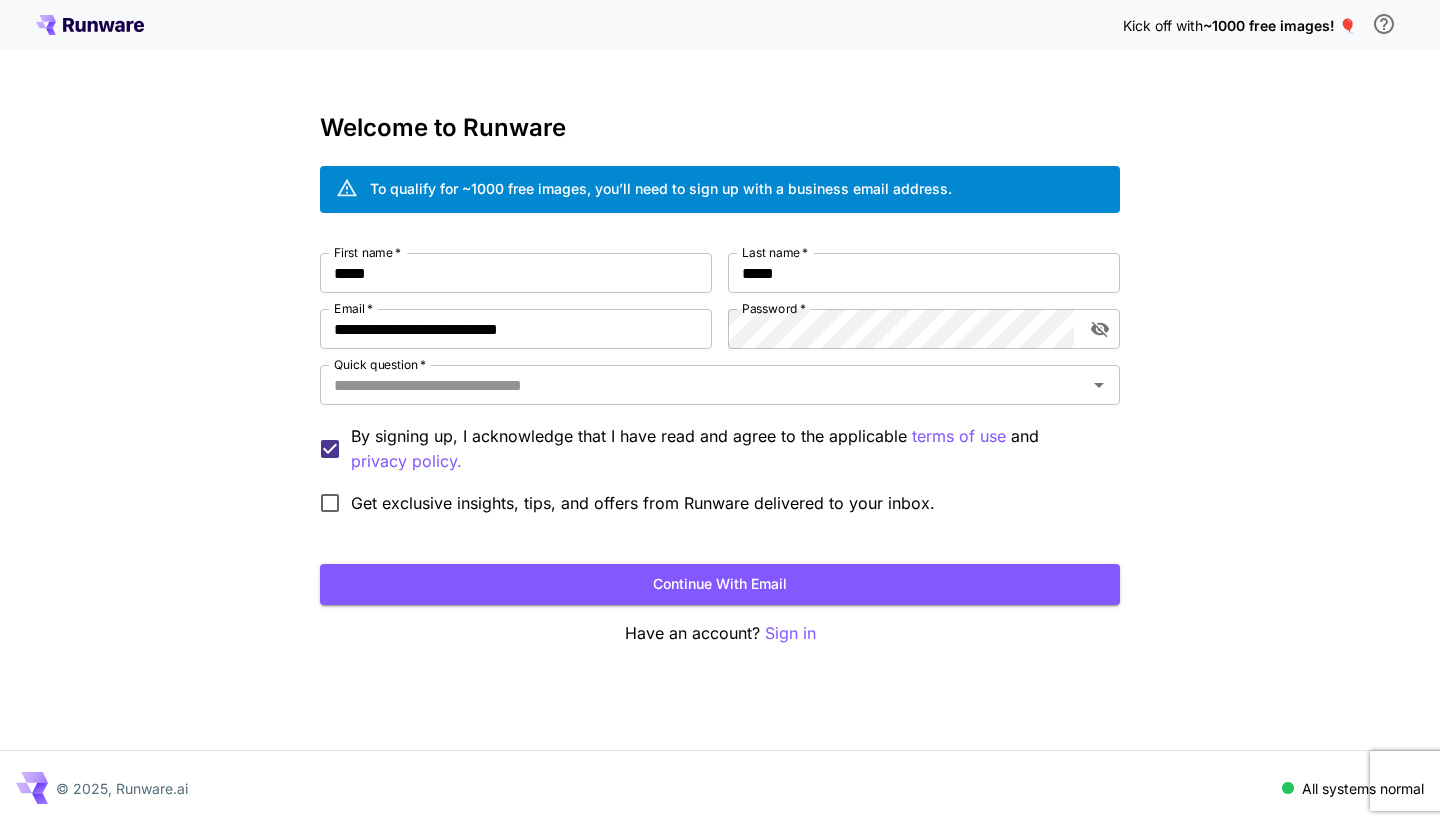 click on "Get exclusive insights, tips, and offers from Runware delivered to your inbox." at bounding box center [643, 503] 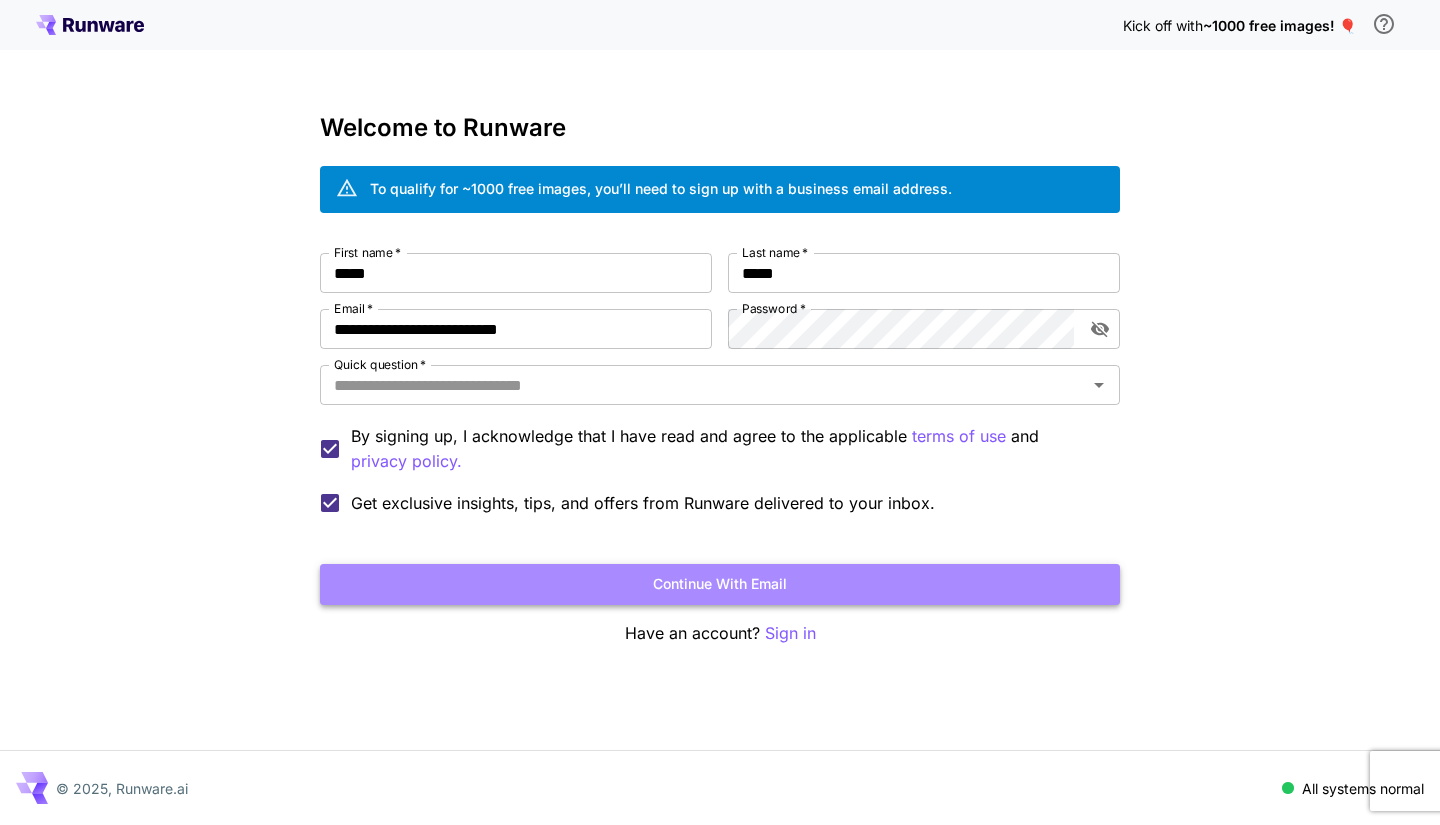 click on "Continue with email" at bounding box center [720, 584] 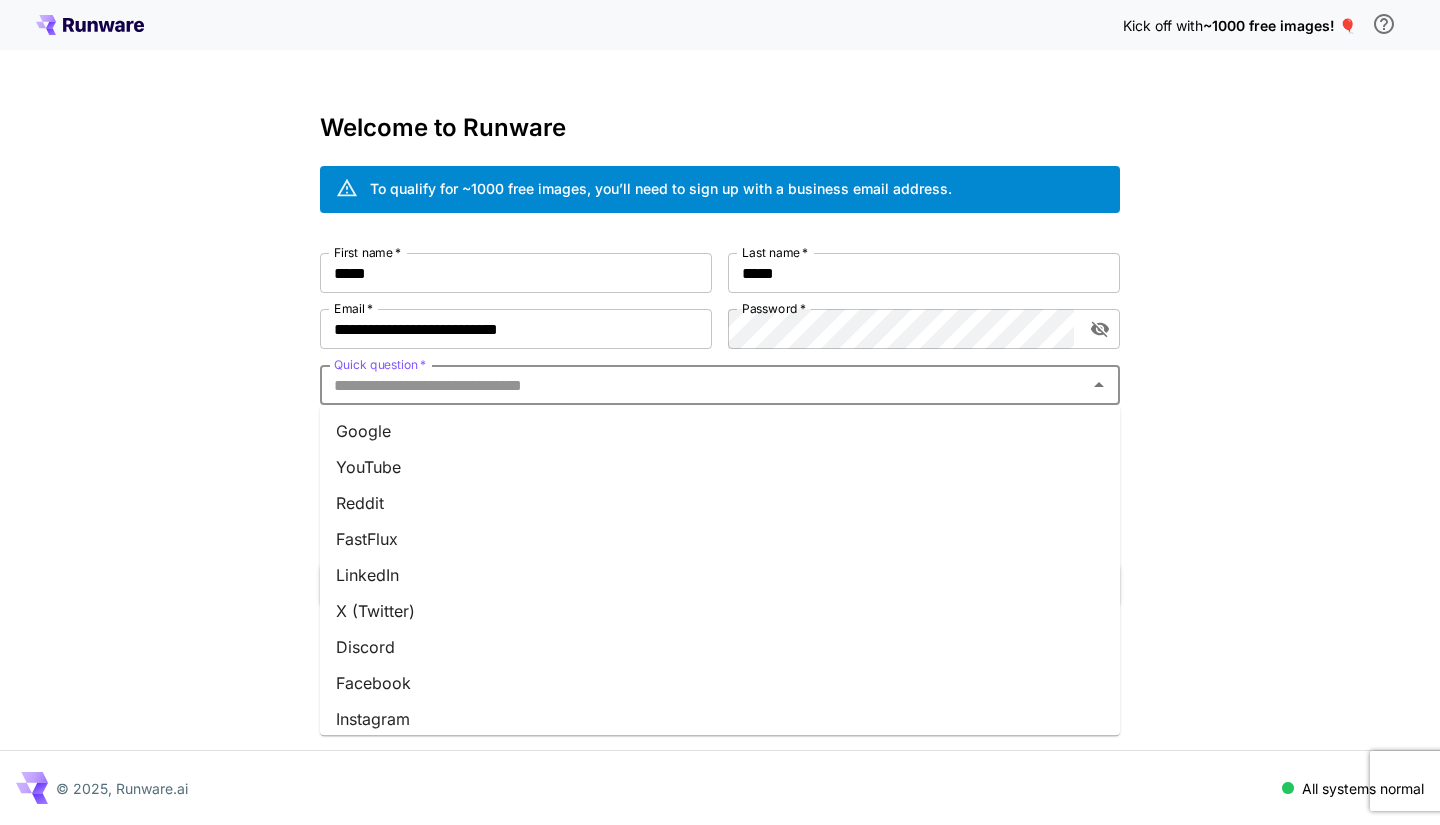 click on "Quick question   *" at bounding box center [703, 385] 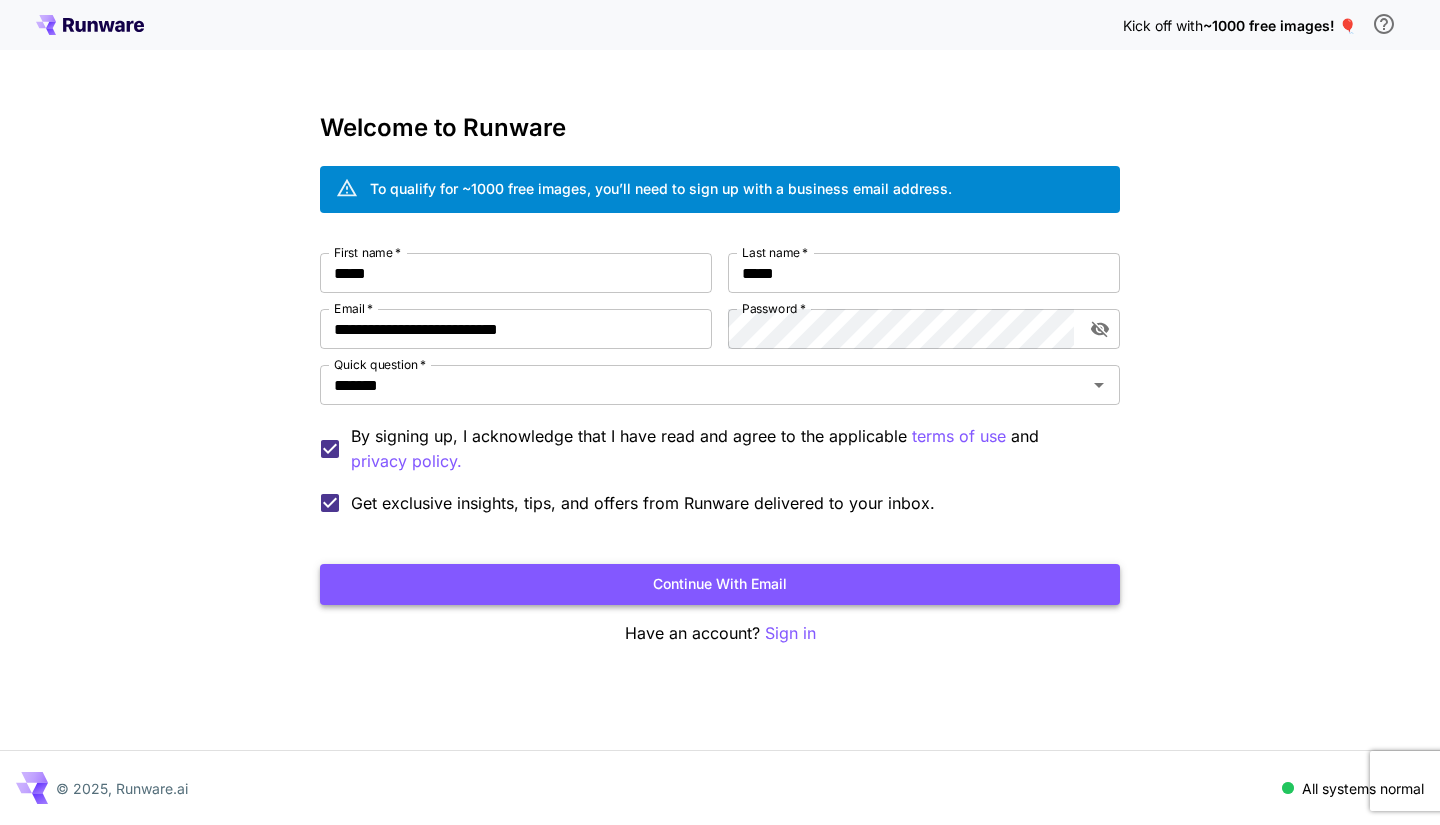 click on "Continue with email" at bounding box center [720, 584] 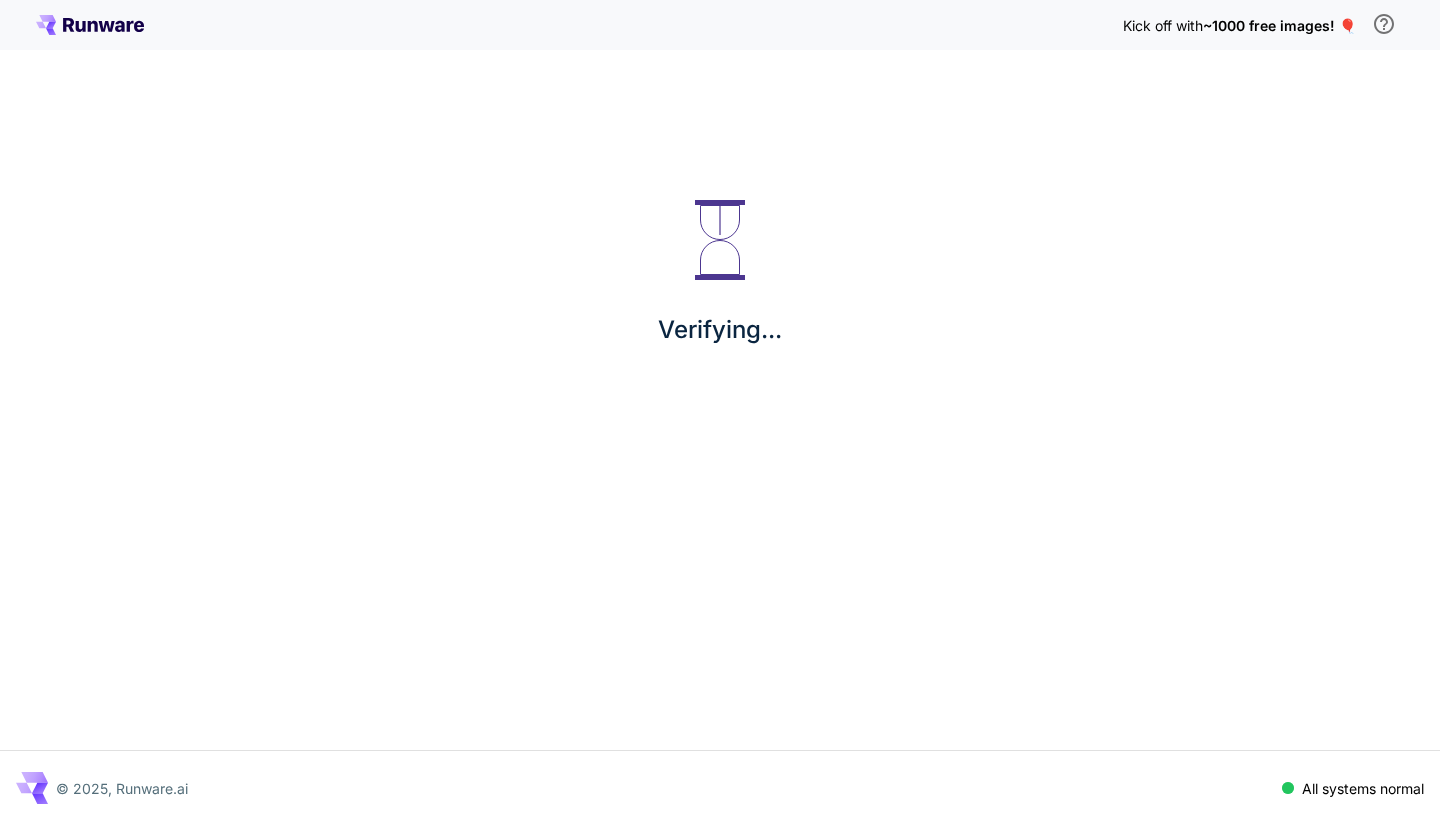 scroll, scrollTop: 0, scrollLeft: 0, axis: both 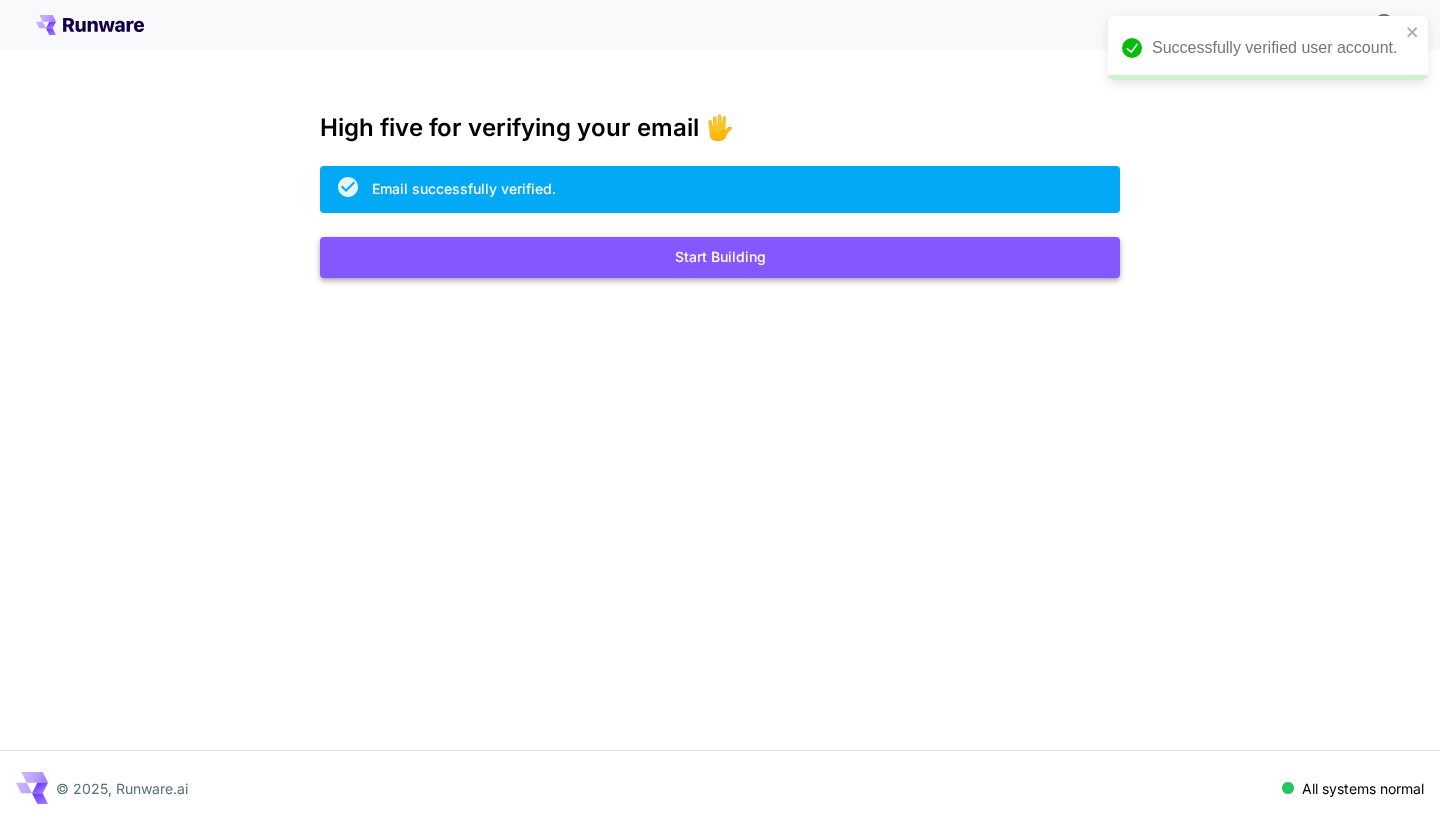 click on "Start Building" at bounding box center [720, 257] 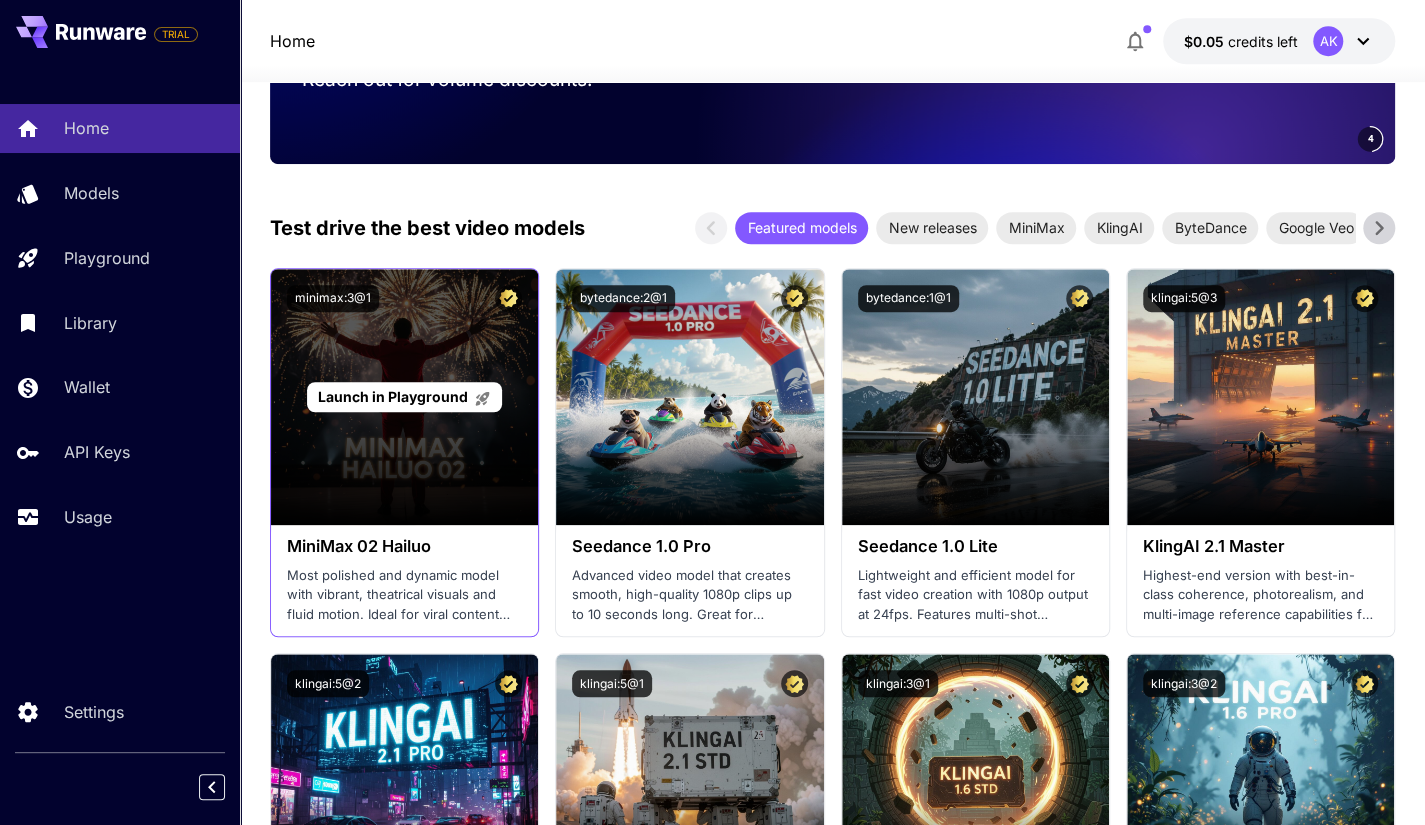 scroll, scrollTop: 600, scrollLeft: 0, axis: vertical 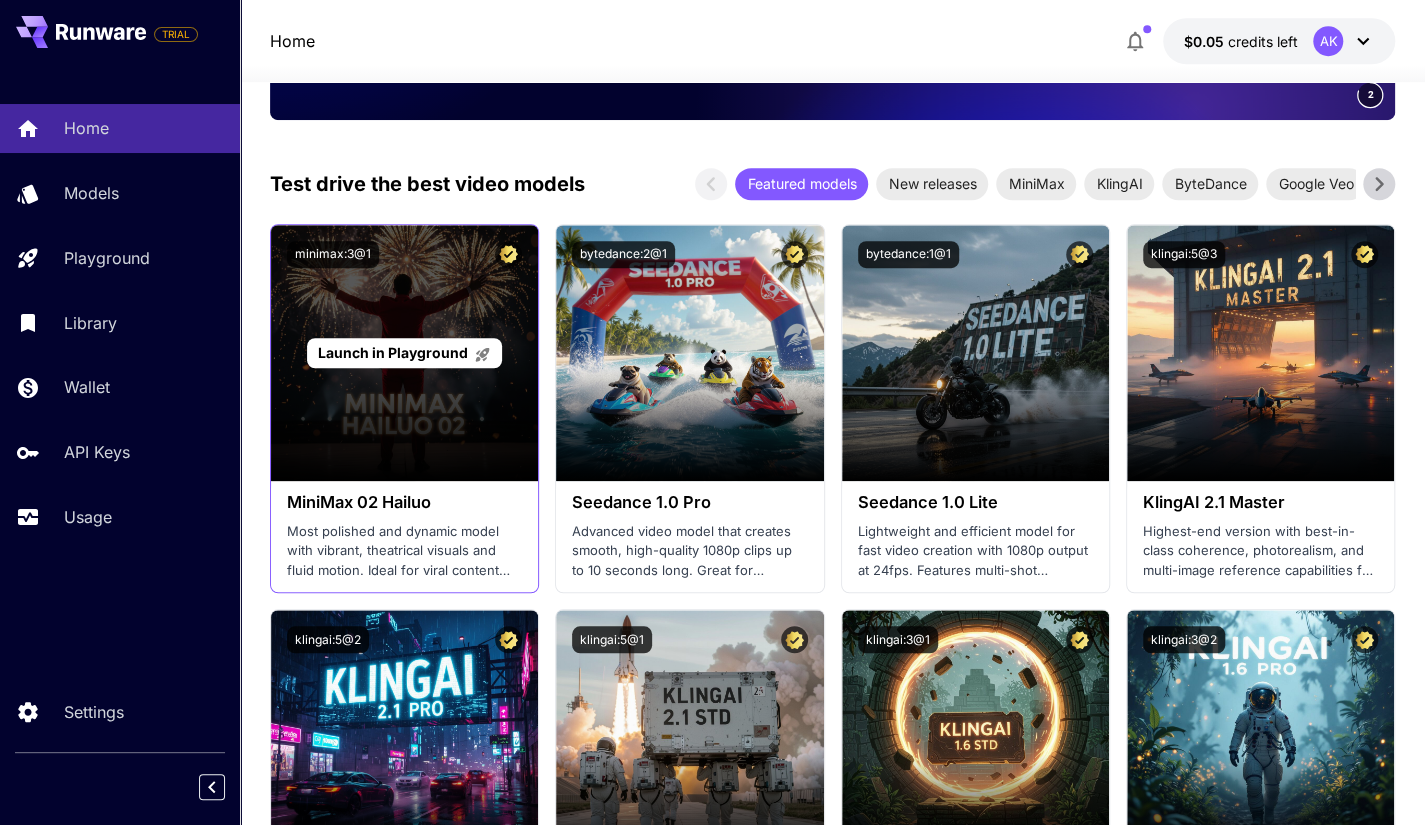 click on "Launch in Playground" at bounding box center [393, 352] 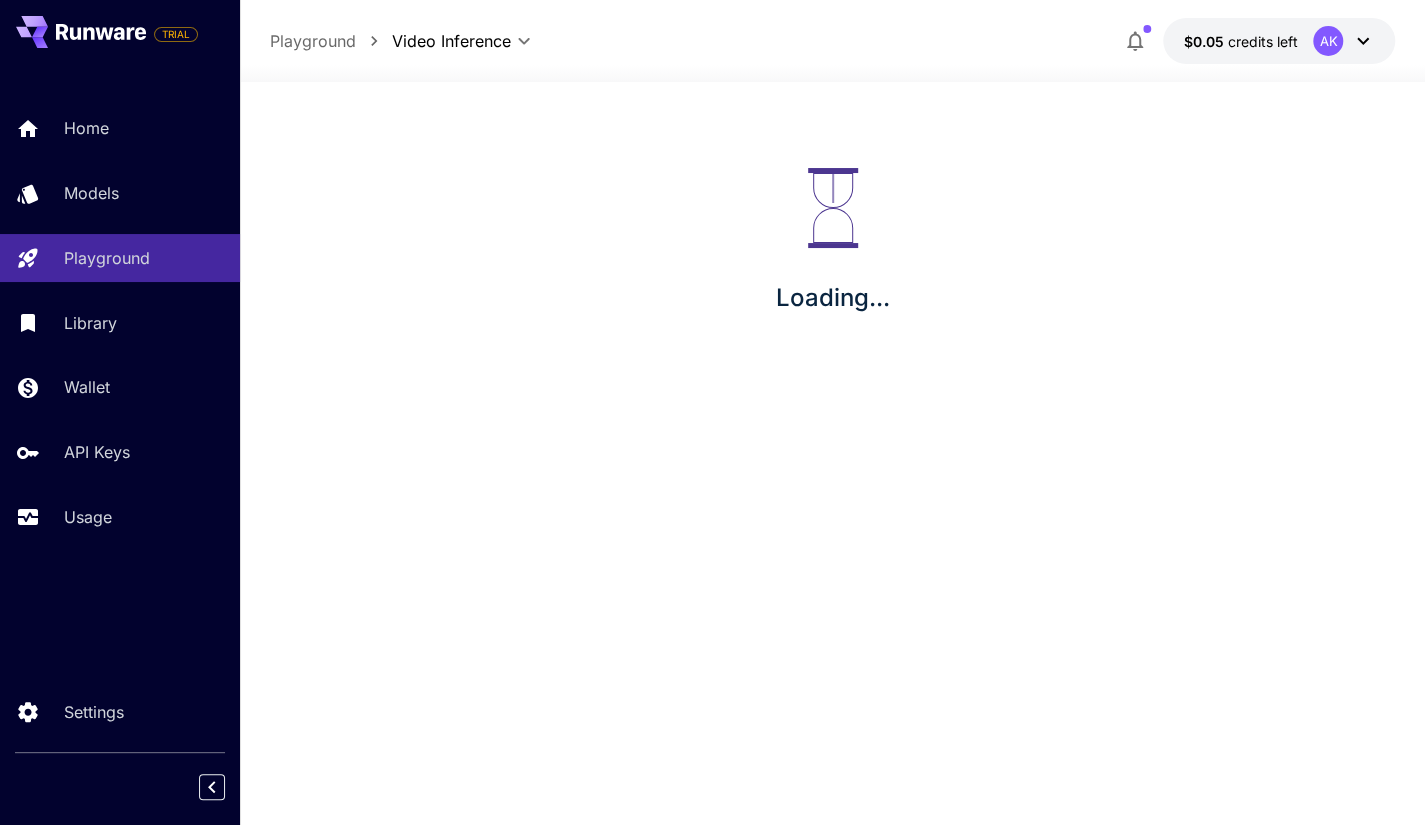 scroll, scrollTop: 0, scrollLeft: 0, axis: both 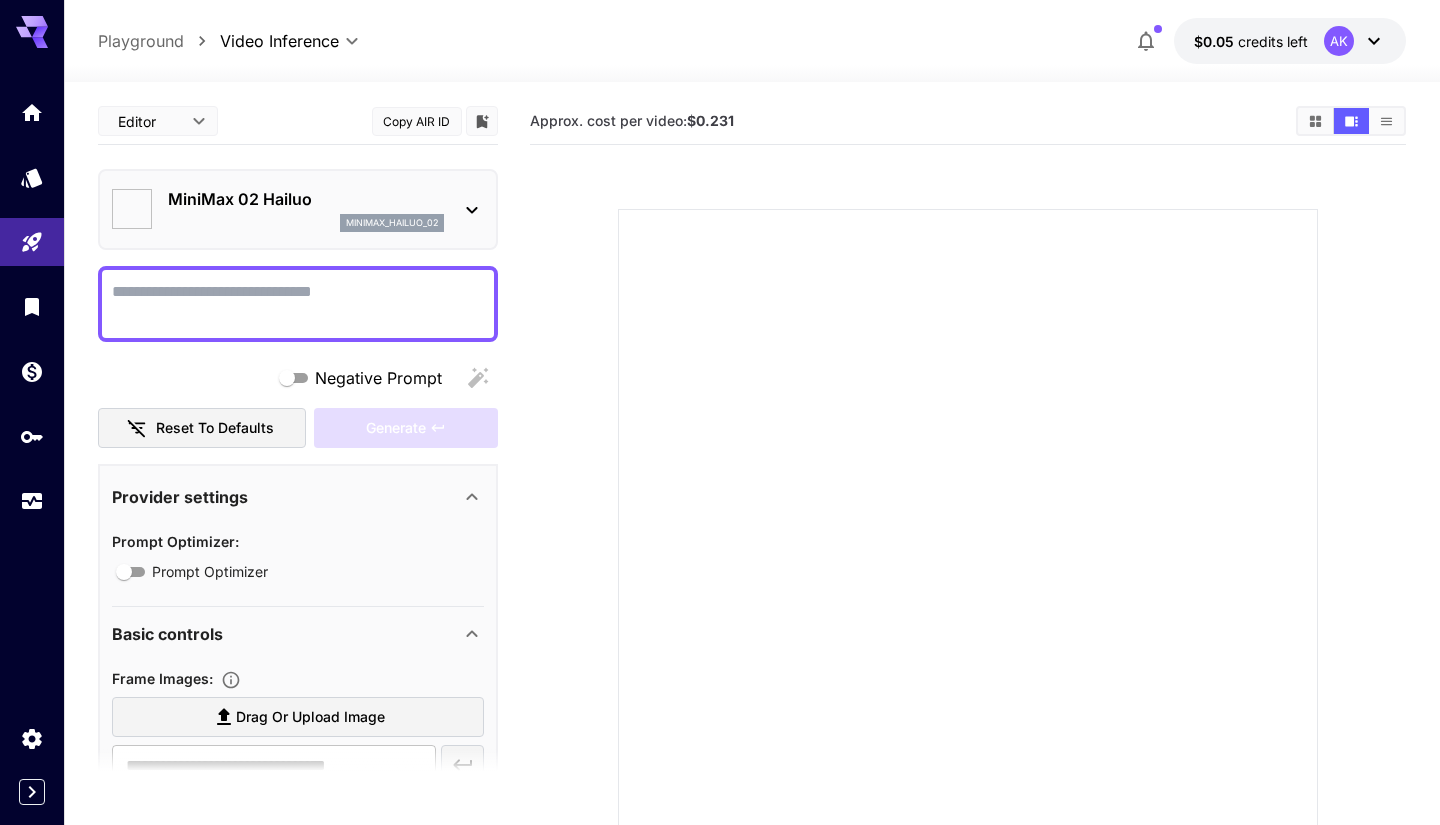 type on "*" 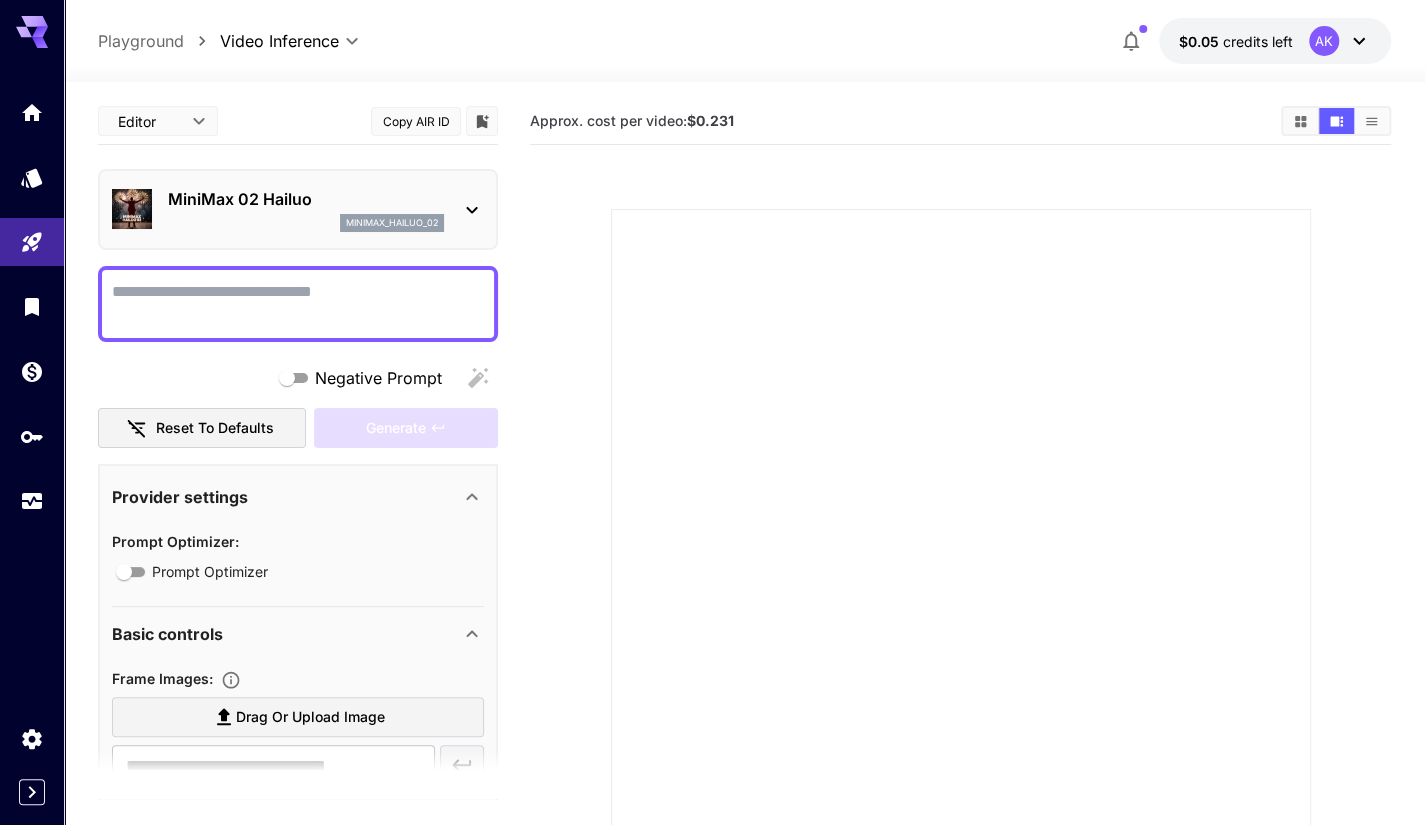 scroll, scrollTop: 158, scrollLeft: 0, axis: vertical 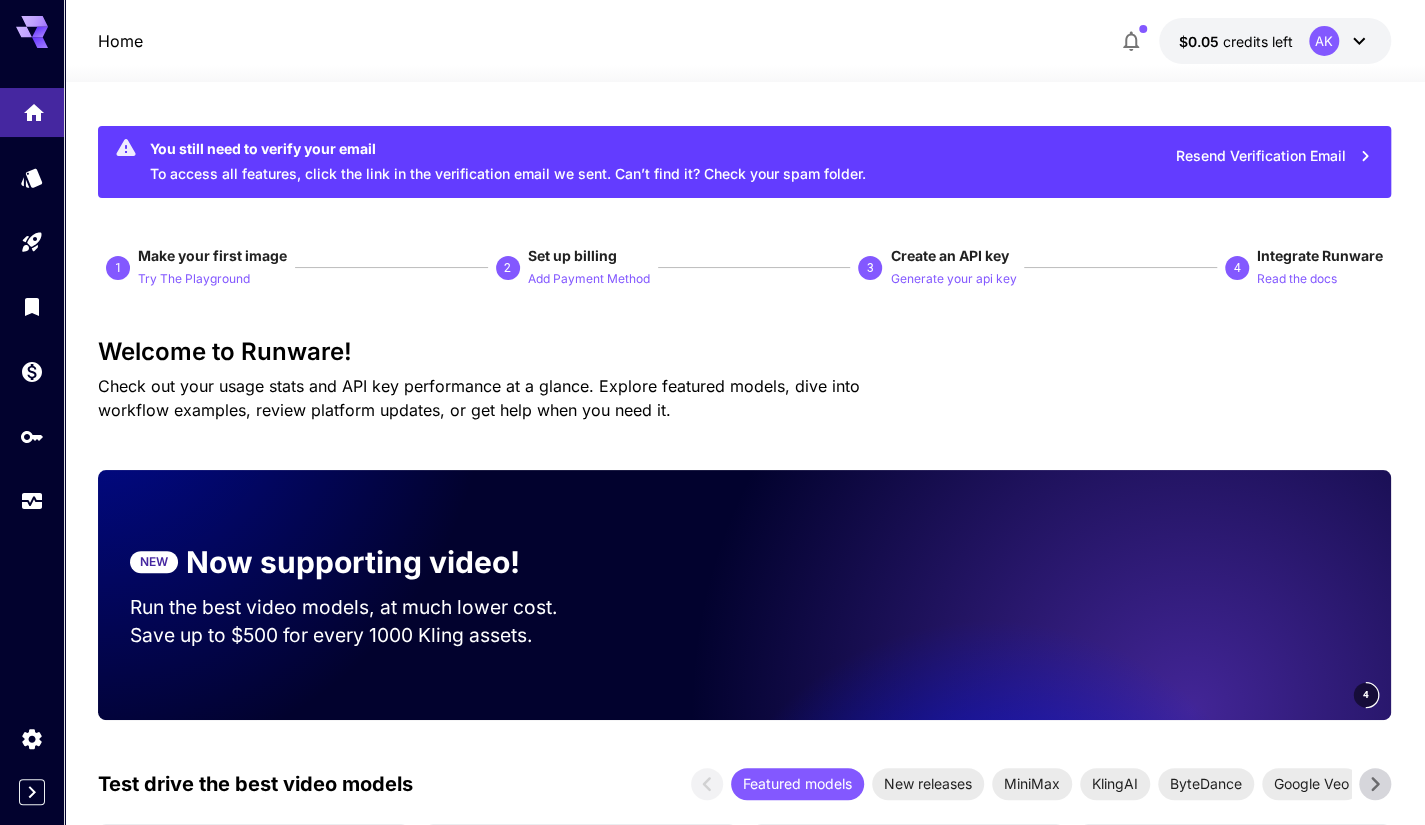 click at bounding box center [32, 112] 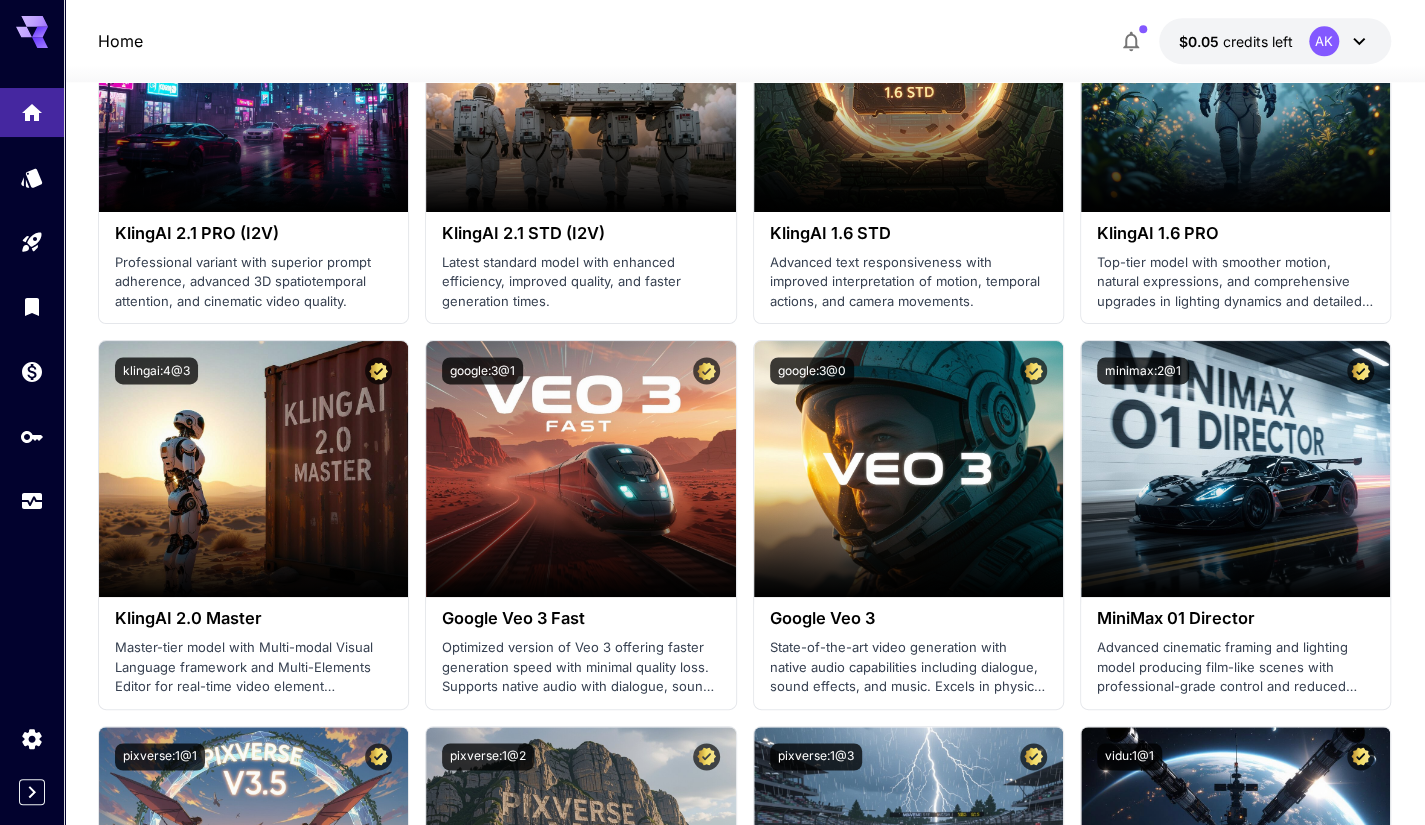 scroll, scrollTop: 1252, scrollLeft: 0, axis: vertical 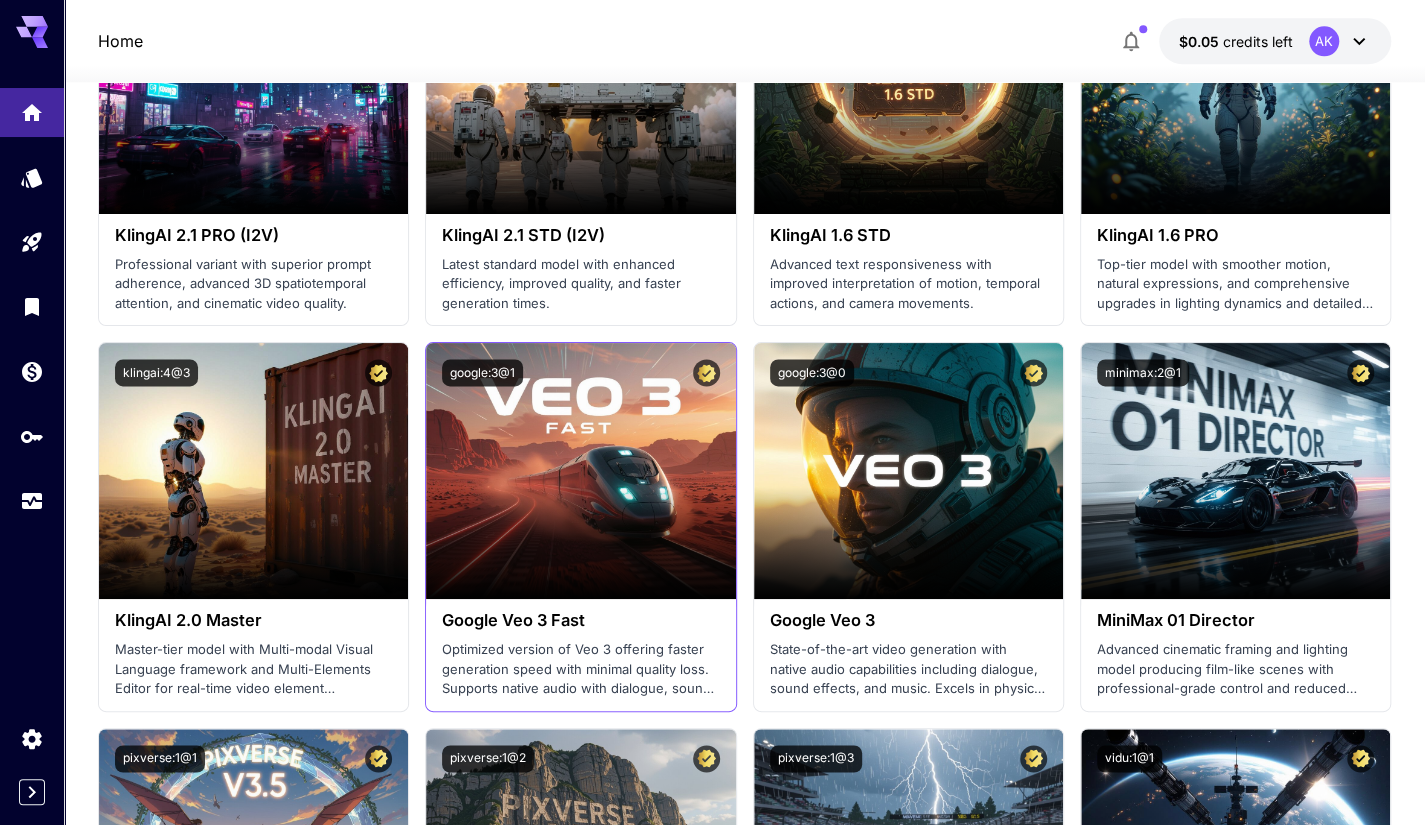 click on "Google Veo 3 Fast Optimized version of Veo 3 offering faster generation speed with minimal quality loss. Supports native audio with dialogue, sound effects, and music. Excels in realistic motion, physics accuracy, and strong prompt following." at bounding box center (580, 654) 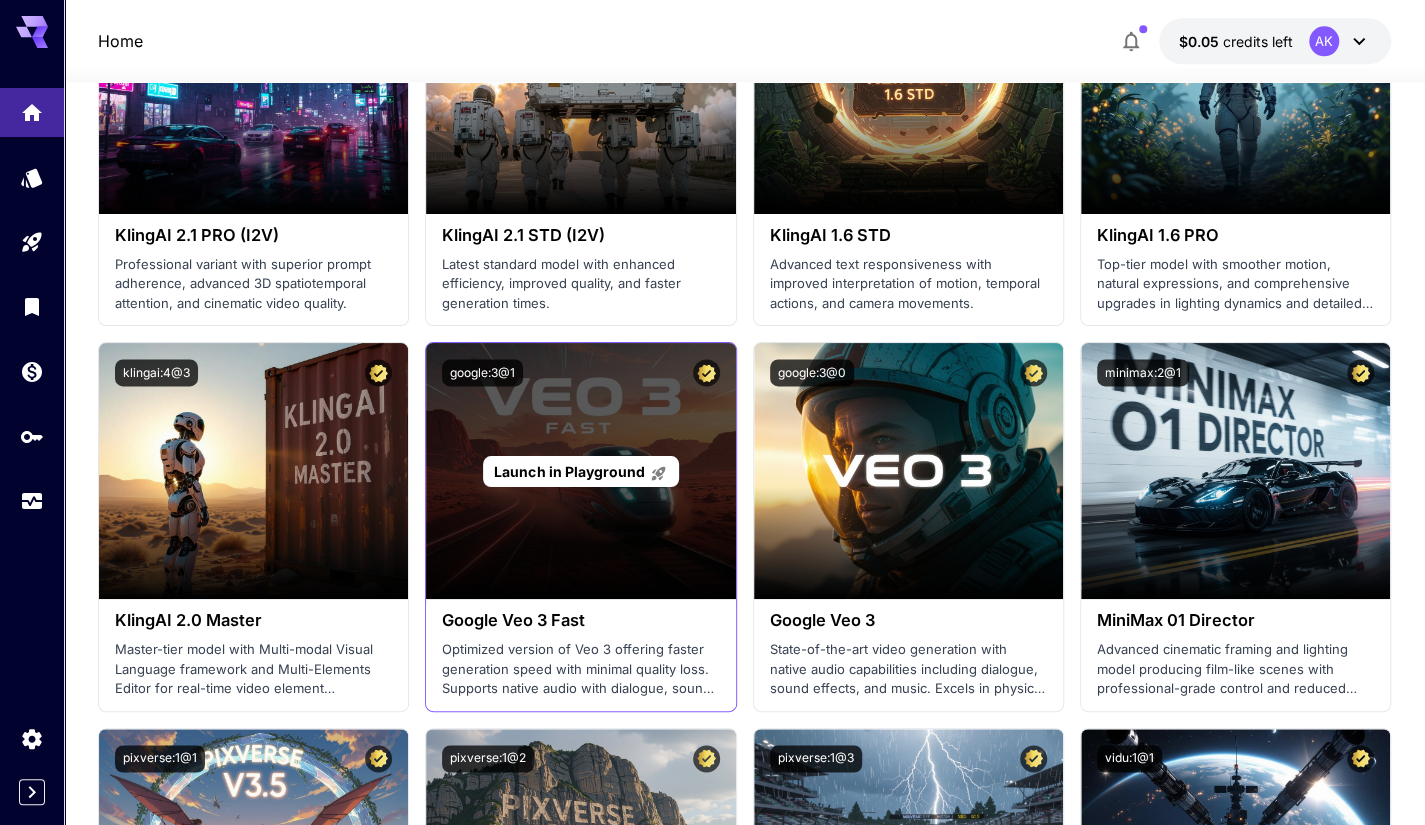 click on "Launch in Playground" at bounding box center (580, 471) 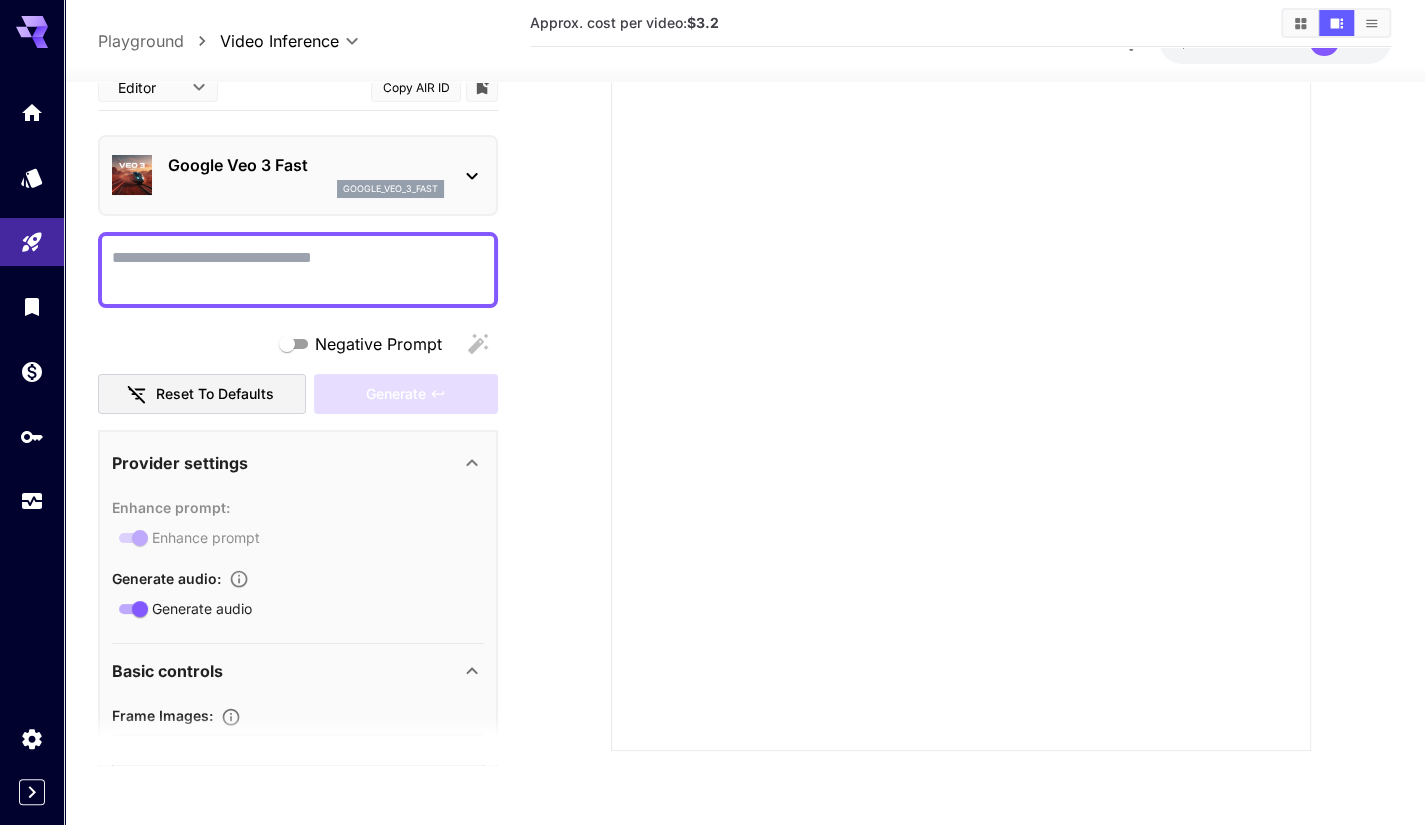 scroll, scrollTop: 158, scrollLeft: 0, axis: vertical 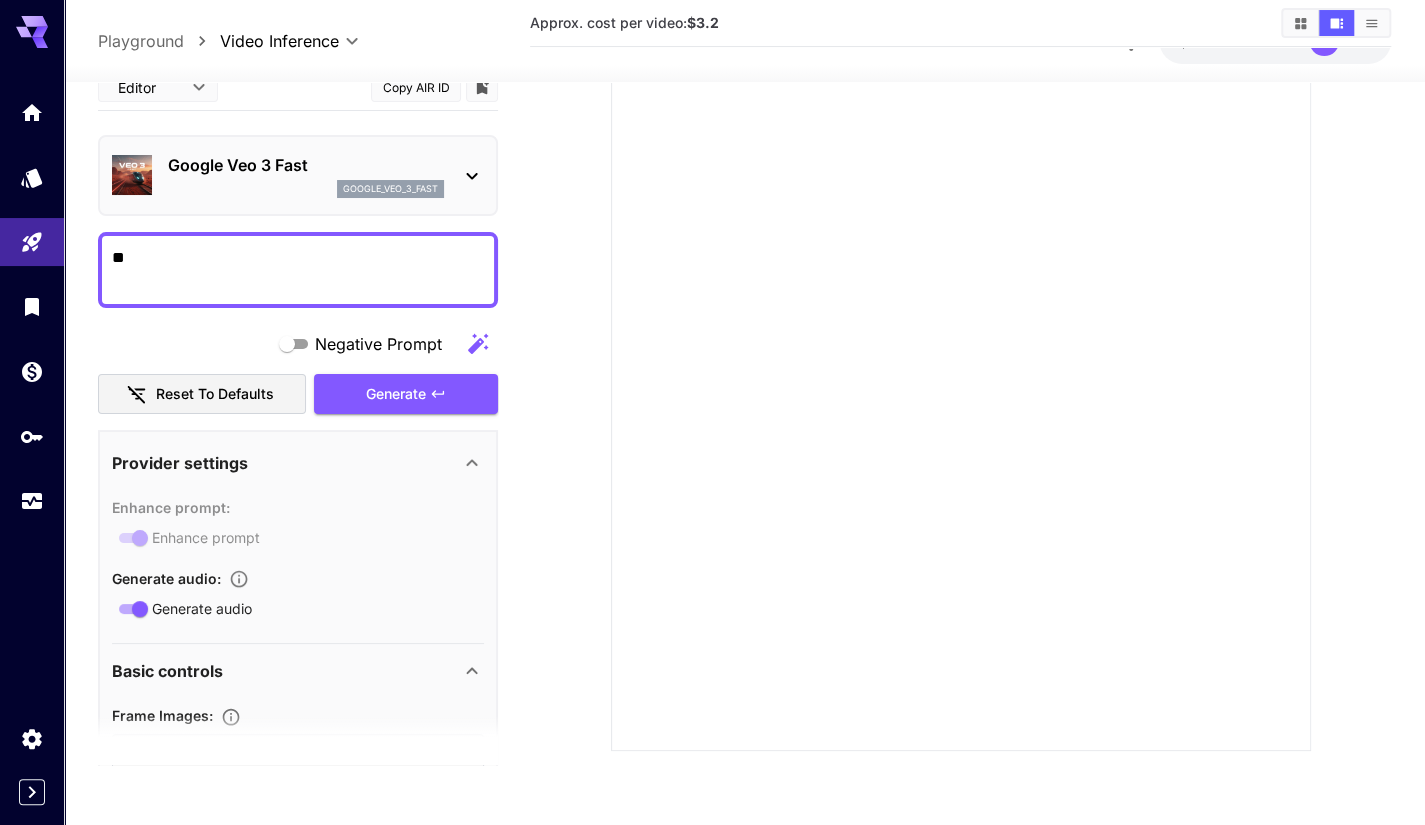 type on "*" 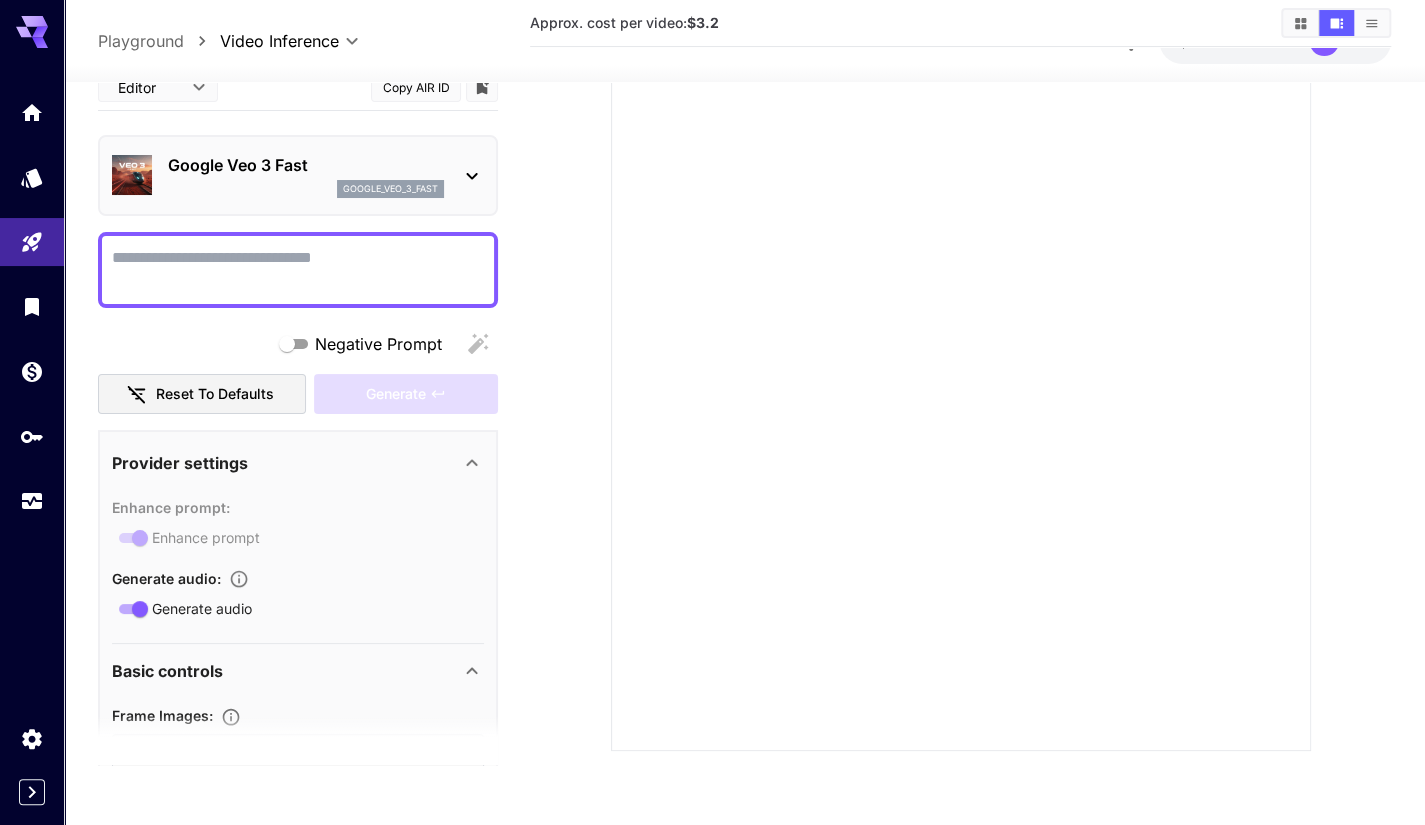 scroll, scrollTop: 0, scrollLeft: 0, axis: both 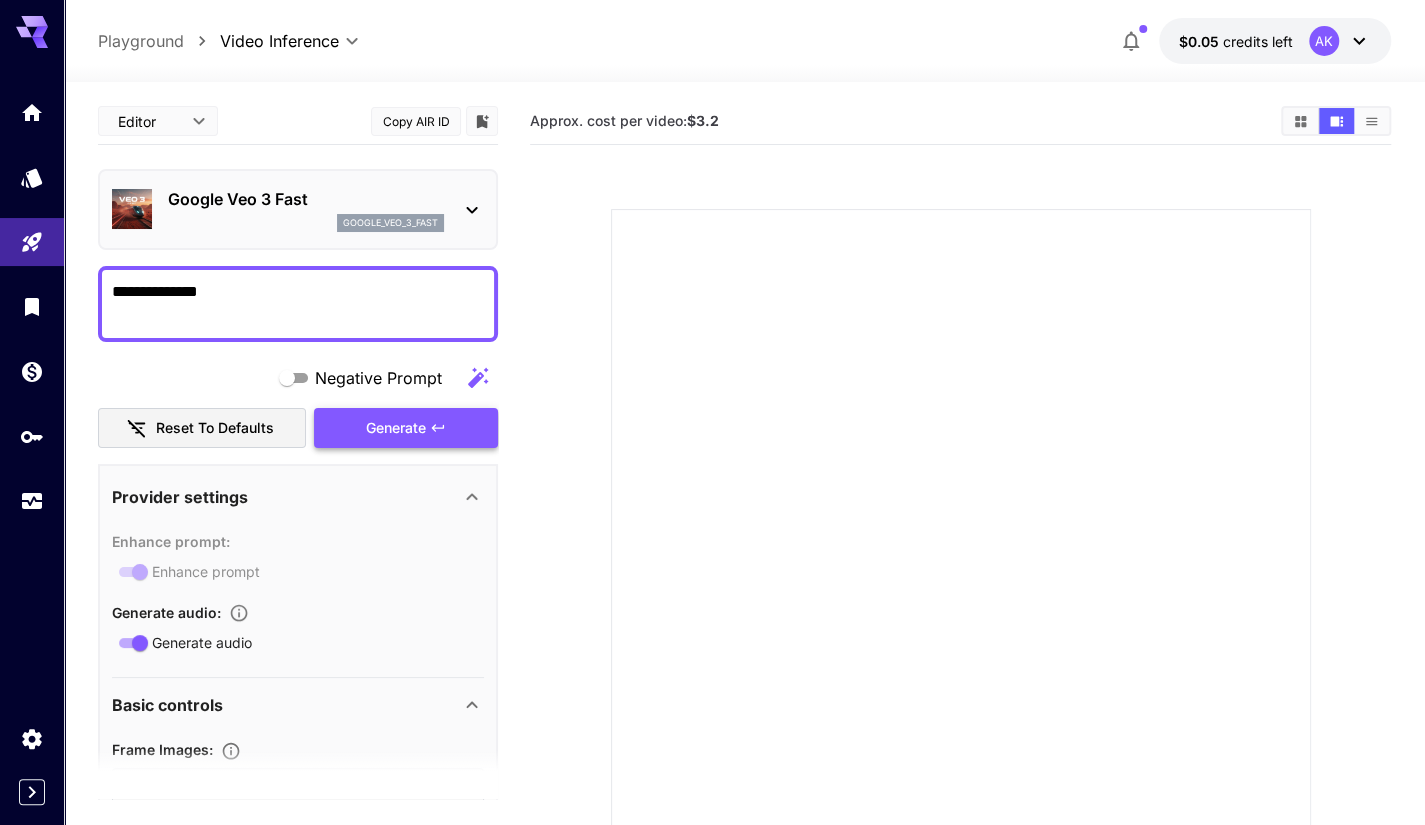 type on "**********" 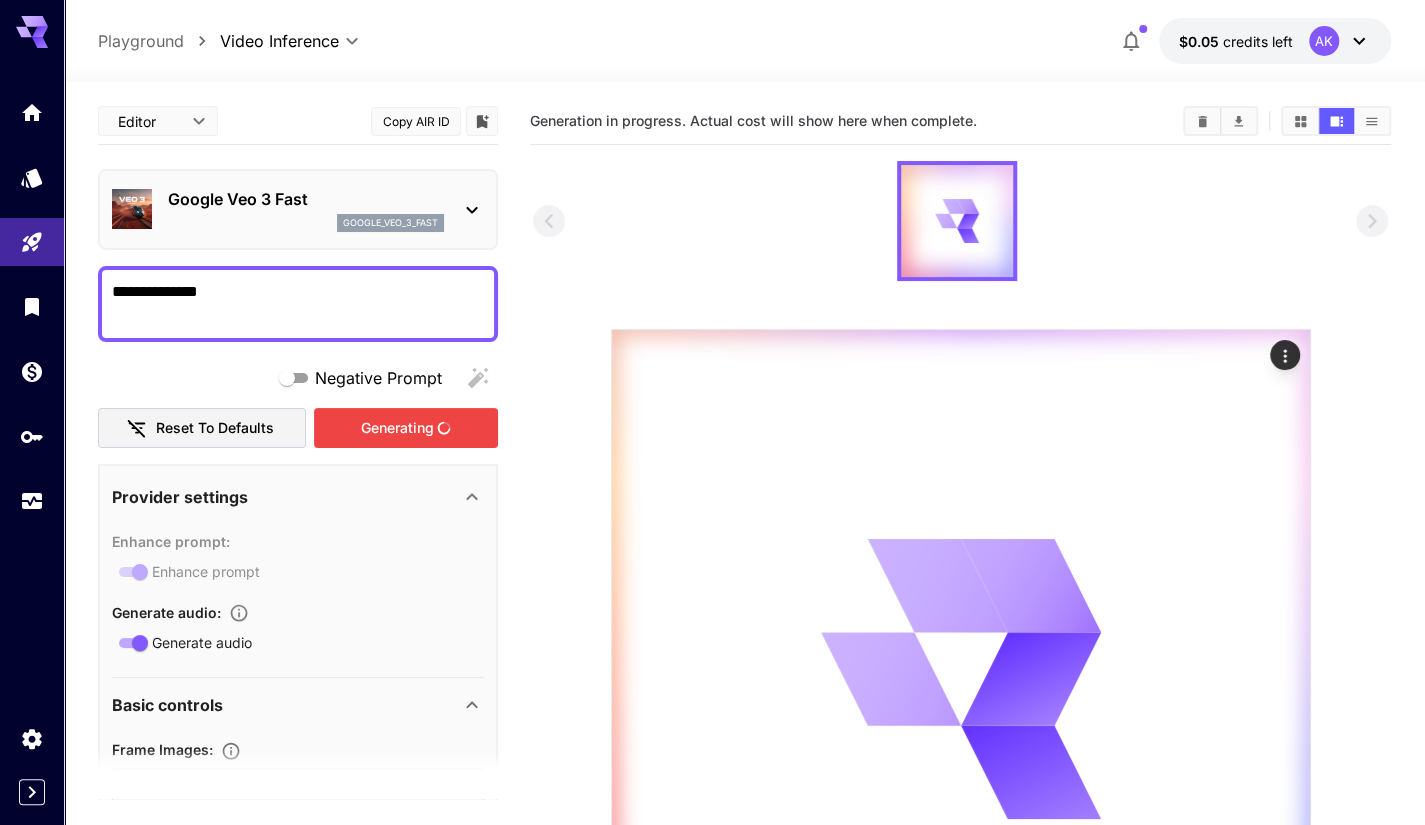 click on "Generating" at bounding box center [406, 428] 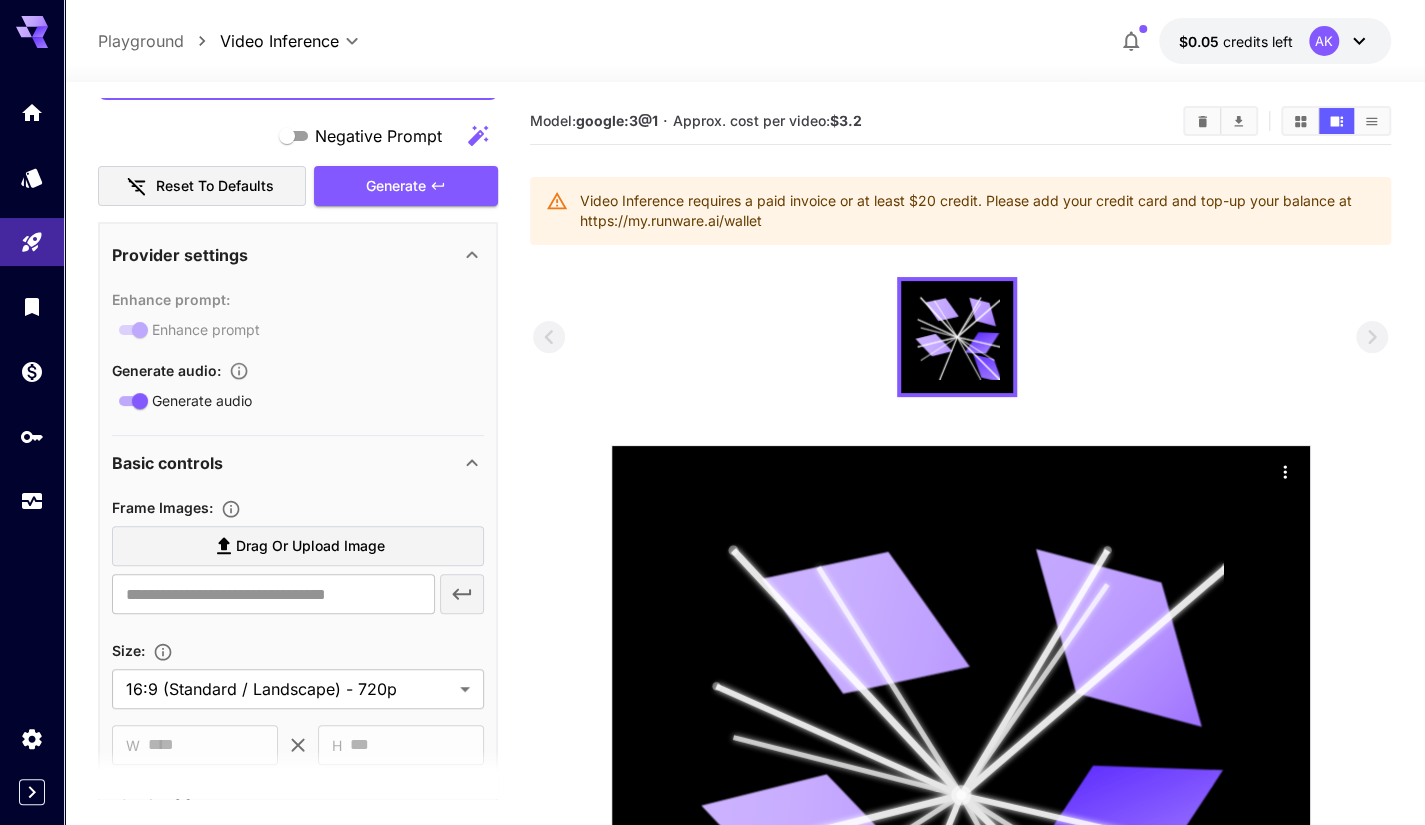scroll, scrollTop: 0, scrollLeft: 0, axis: both 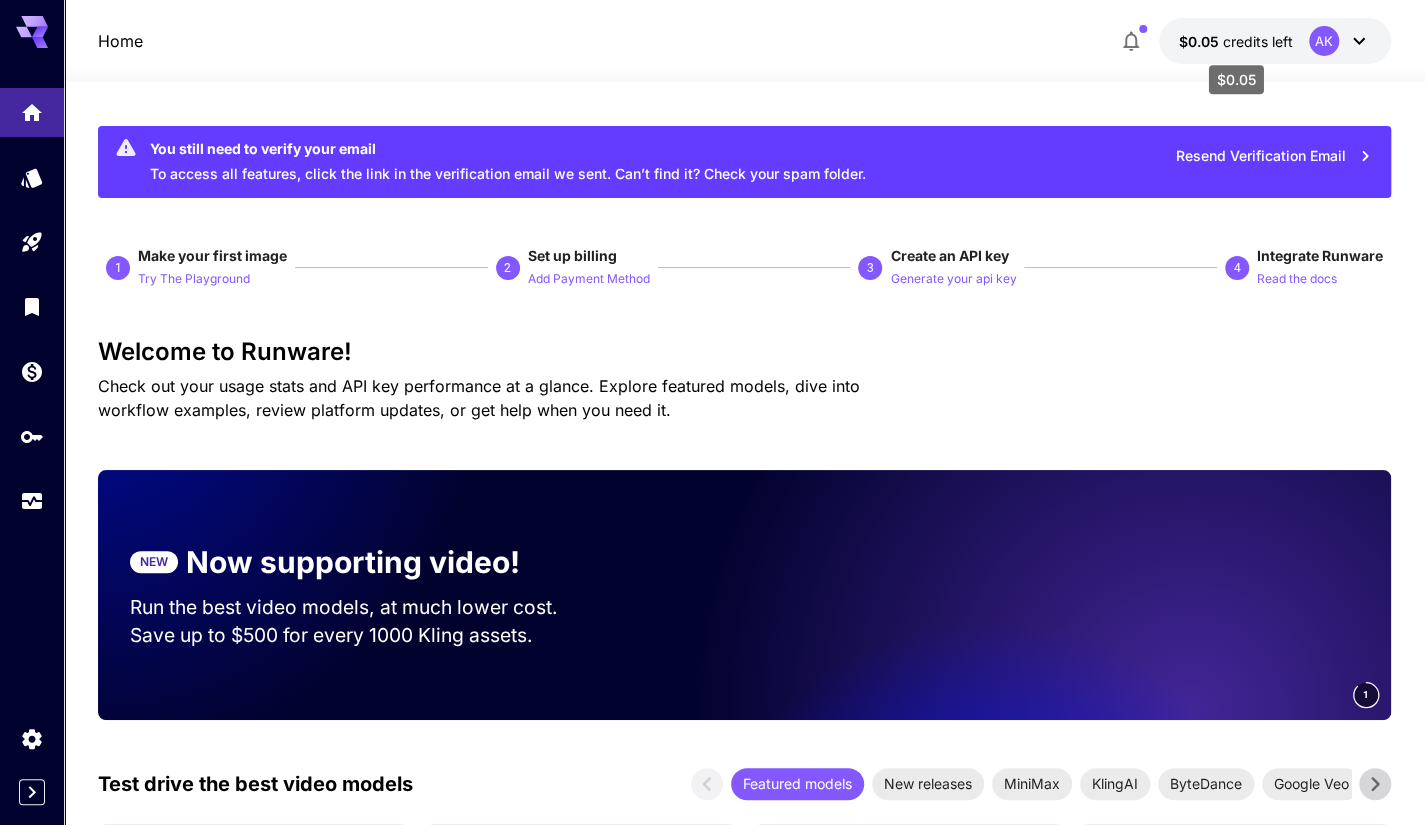 click on "credits left" at bounding box center (1258, 41) 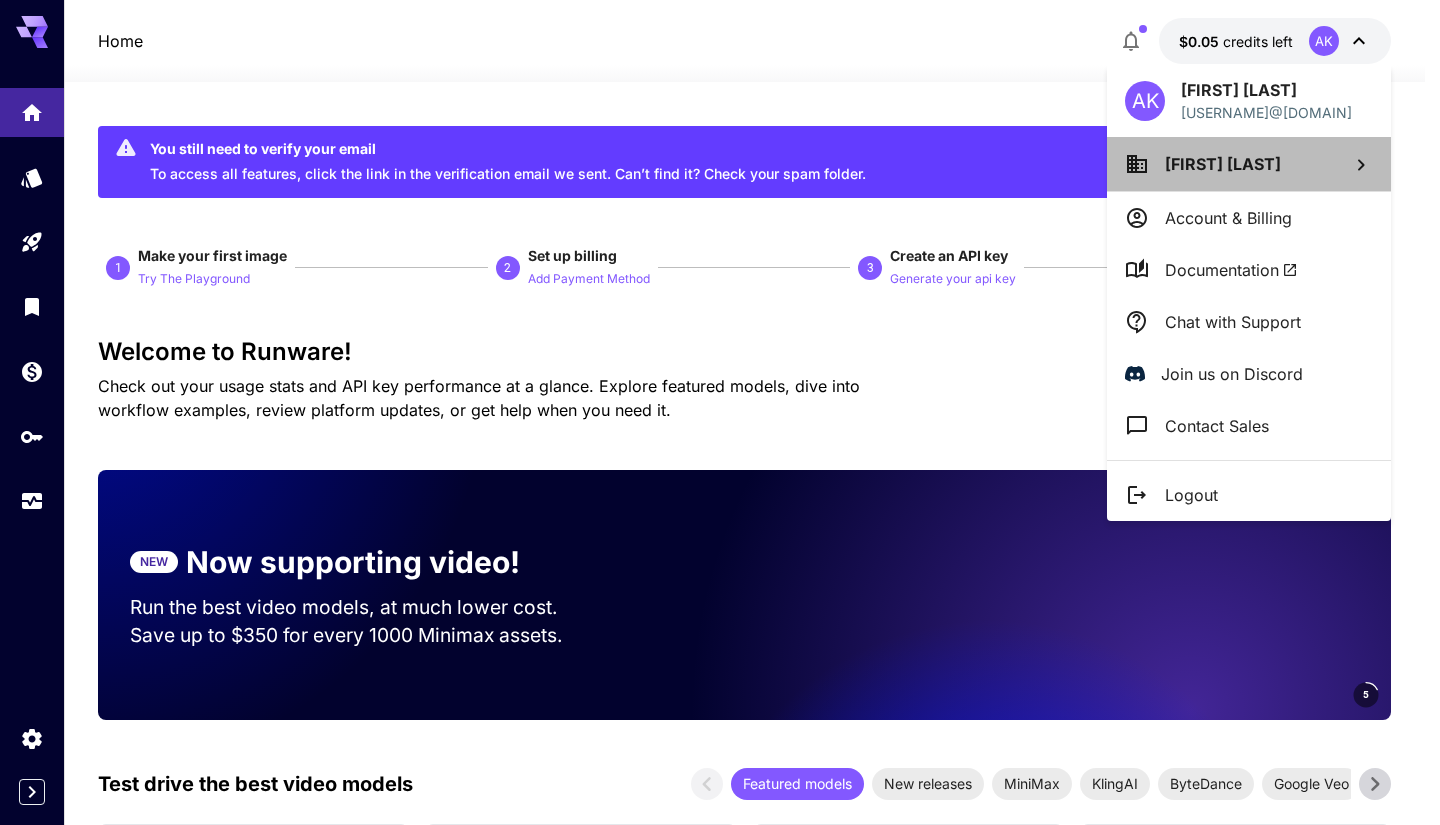 click on "Ankit Kumar" at bounding box center [1223, 164] 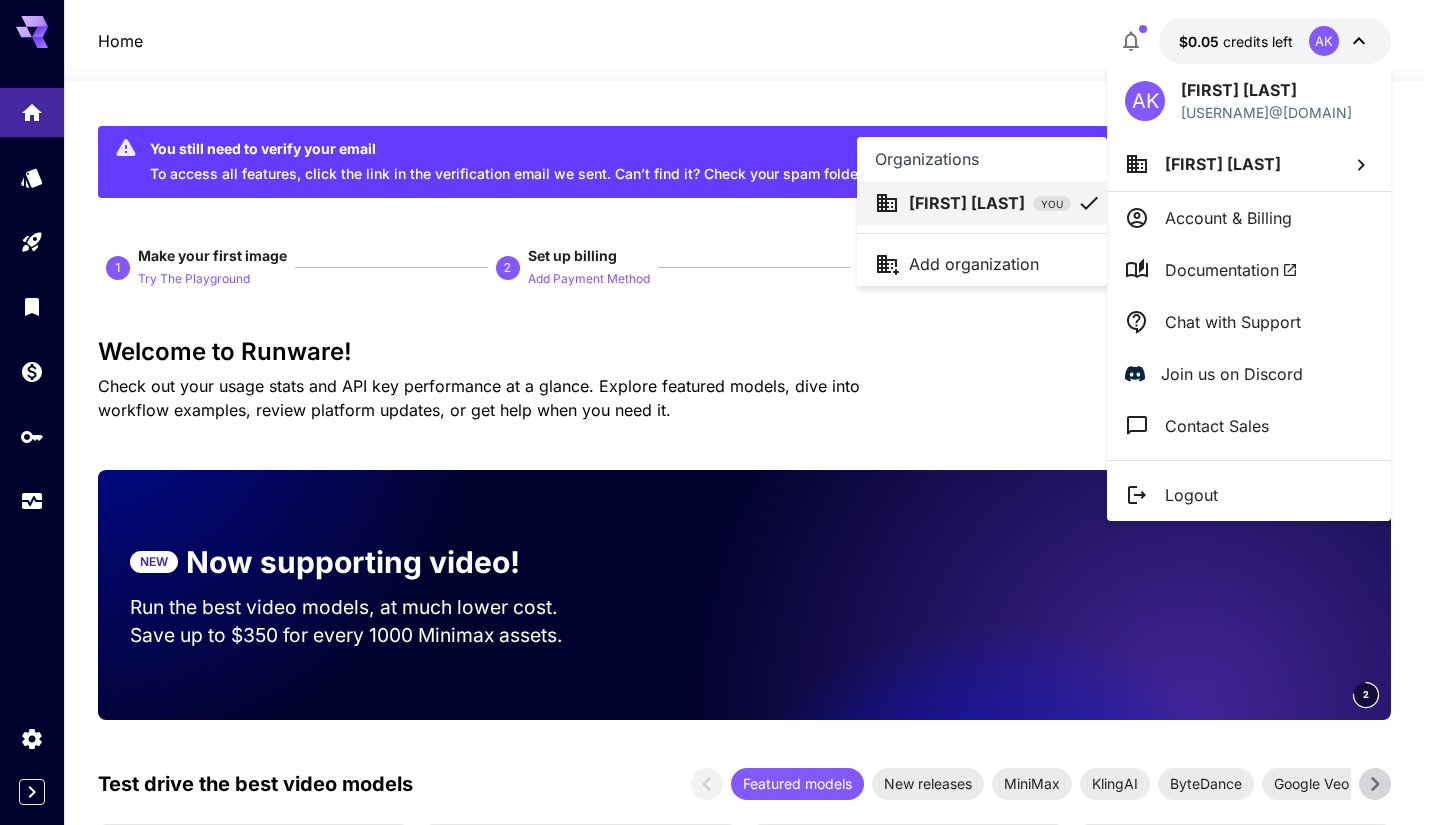 click at bounding box center (720, 412) 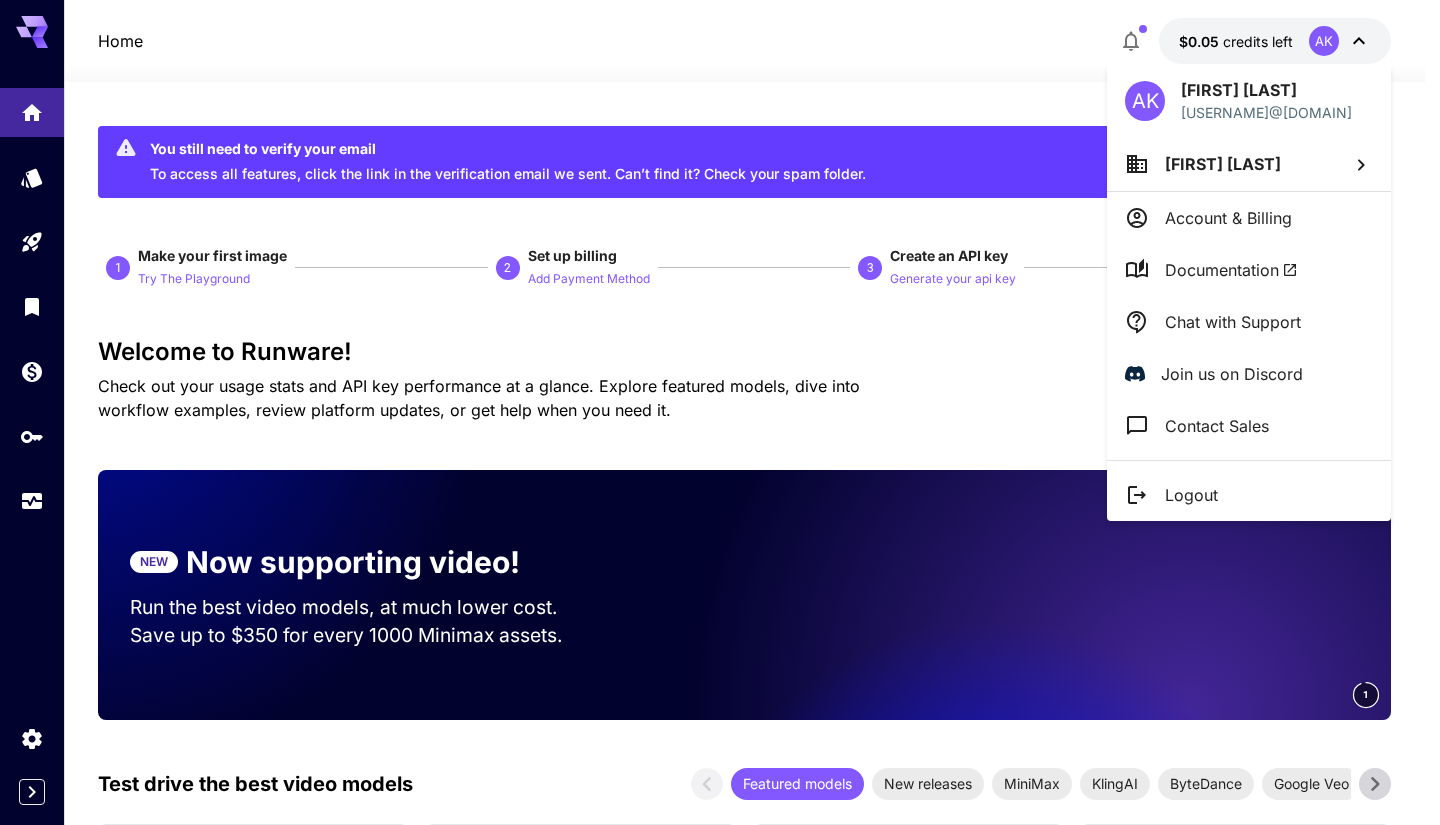 click at bounding box center [720, 412] 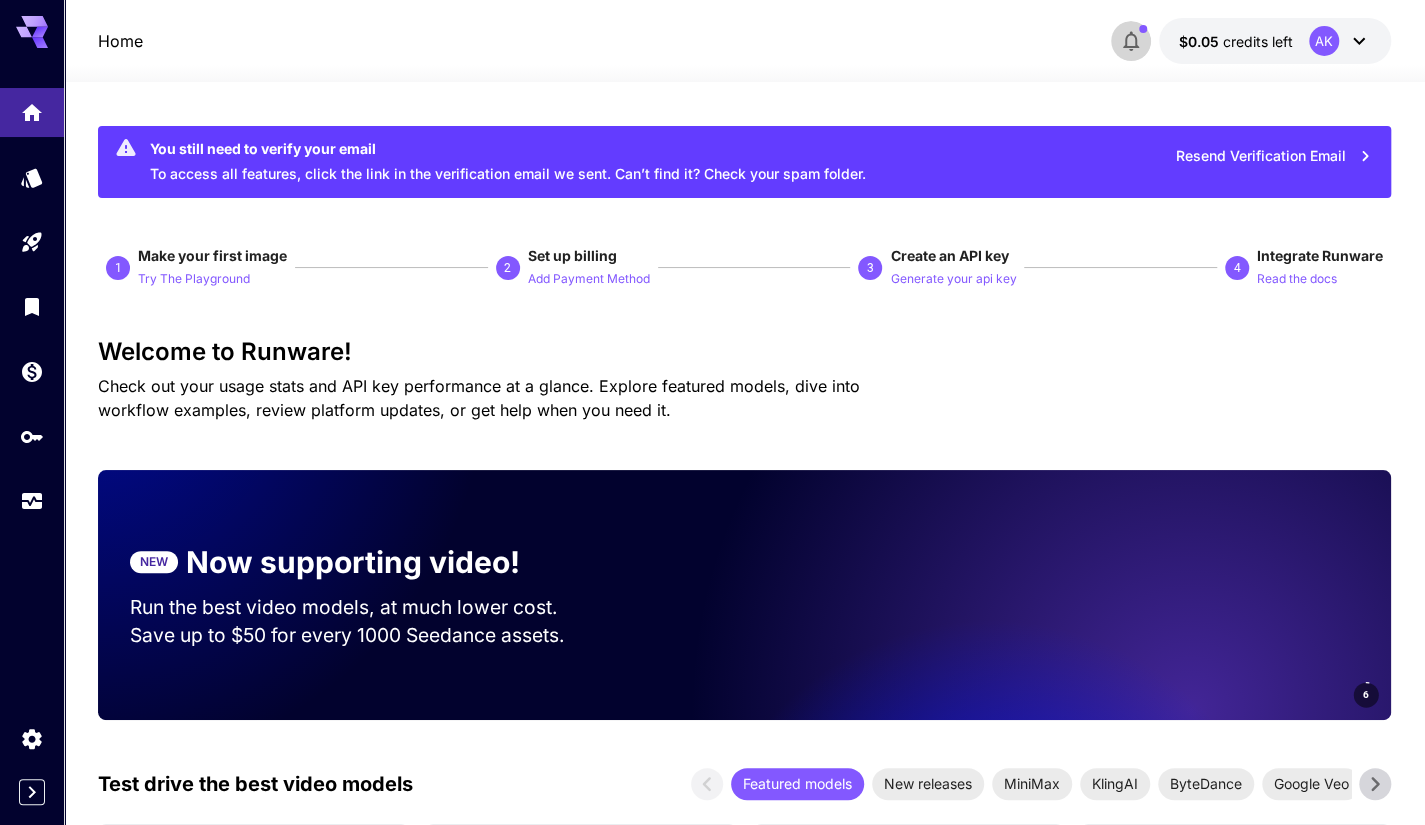 click 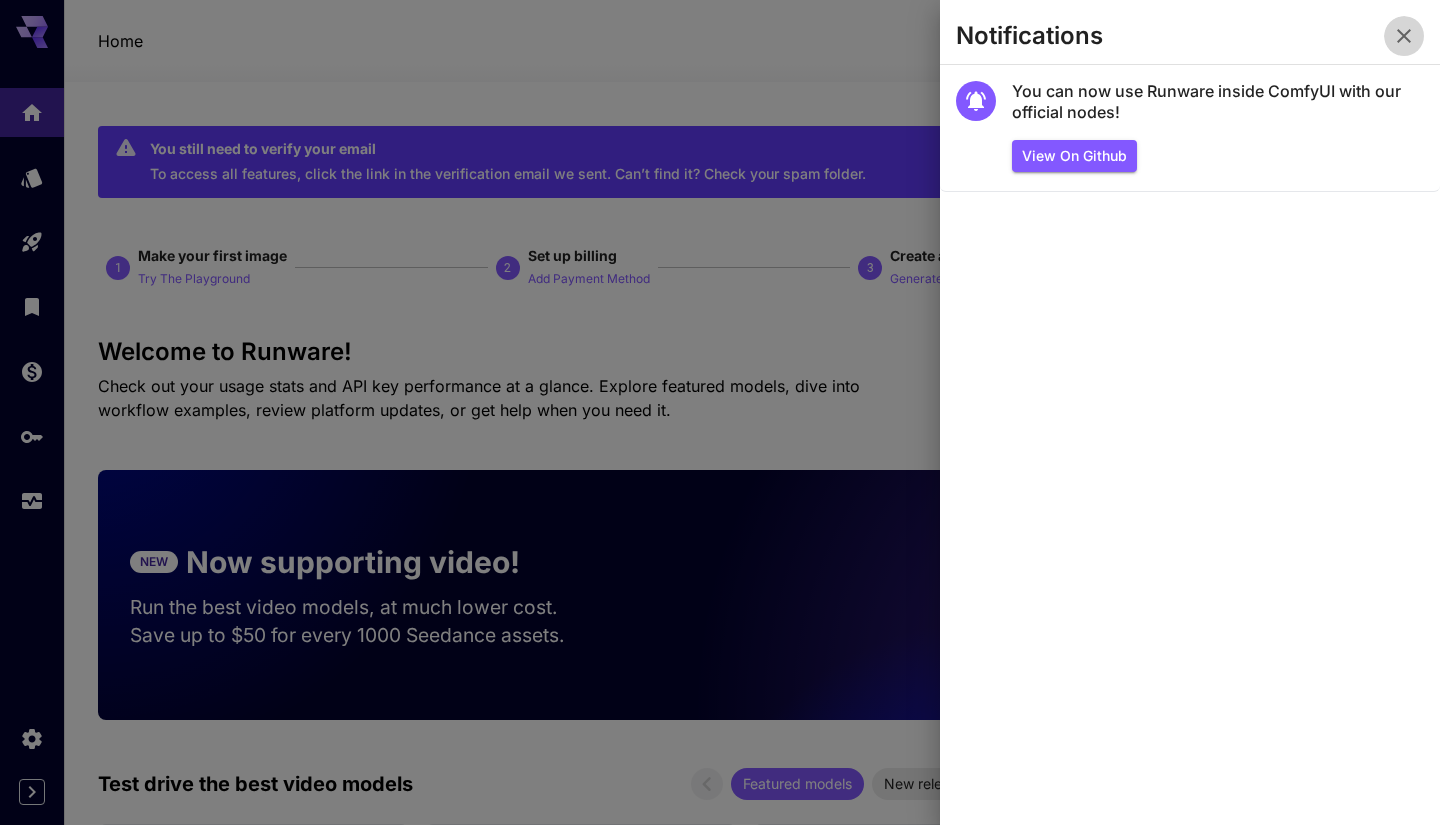 click 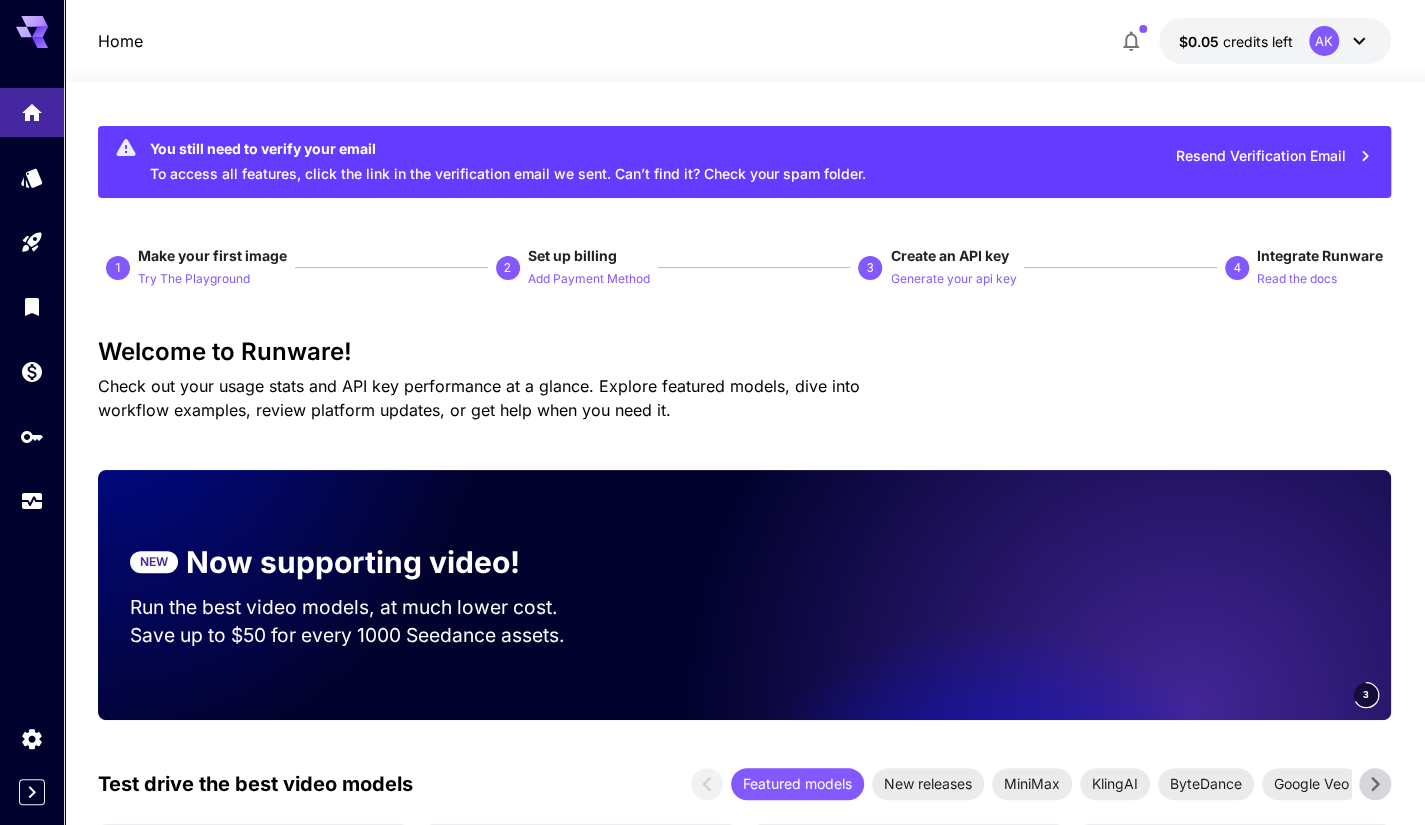 click on "AK" at bounding box center (1340, 41) 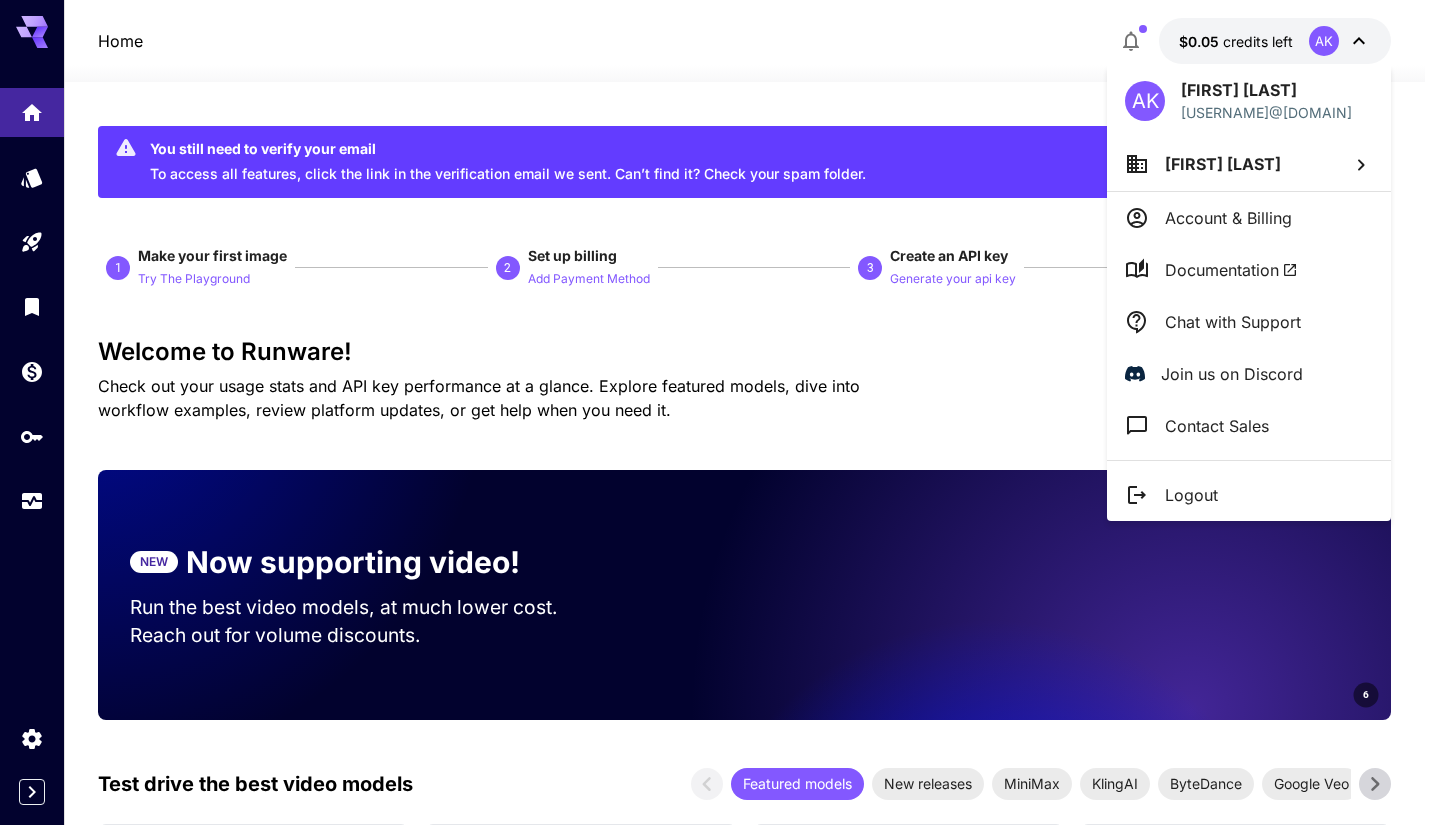 click at bounding box center [720, 412] 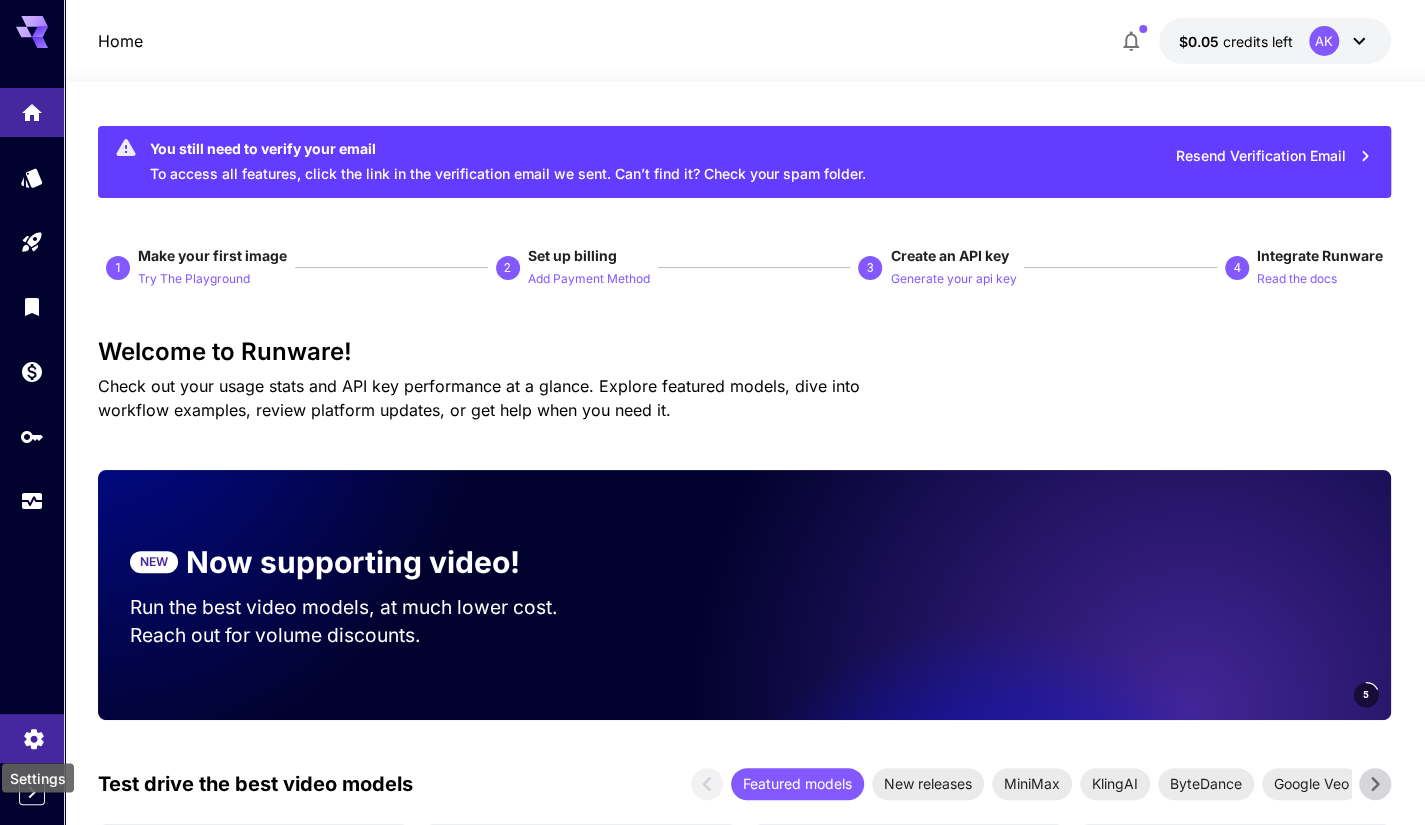 click 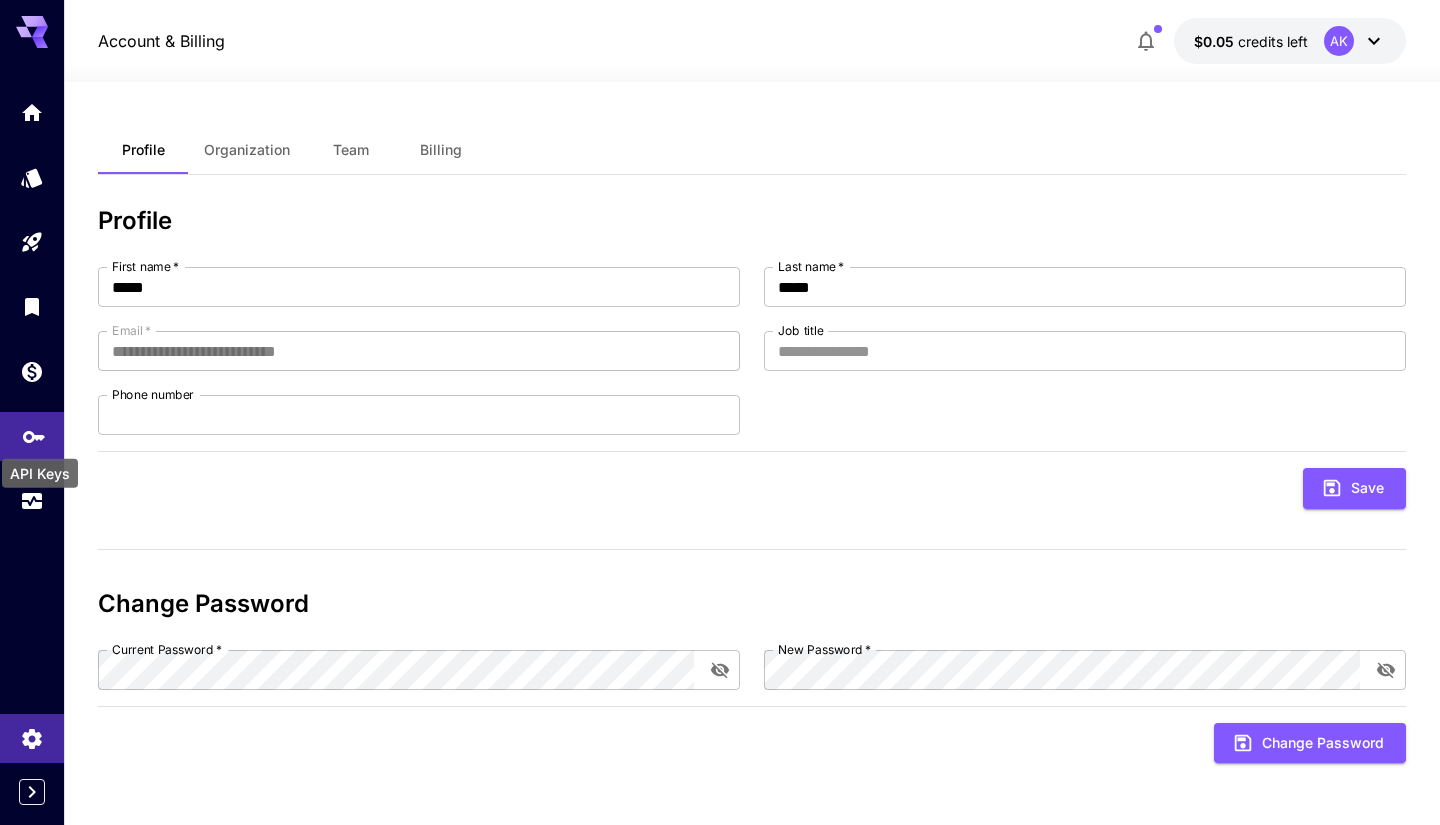 click 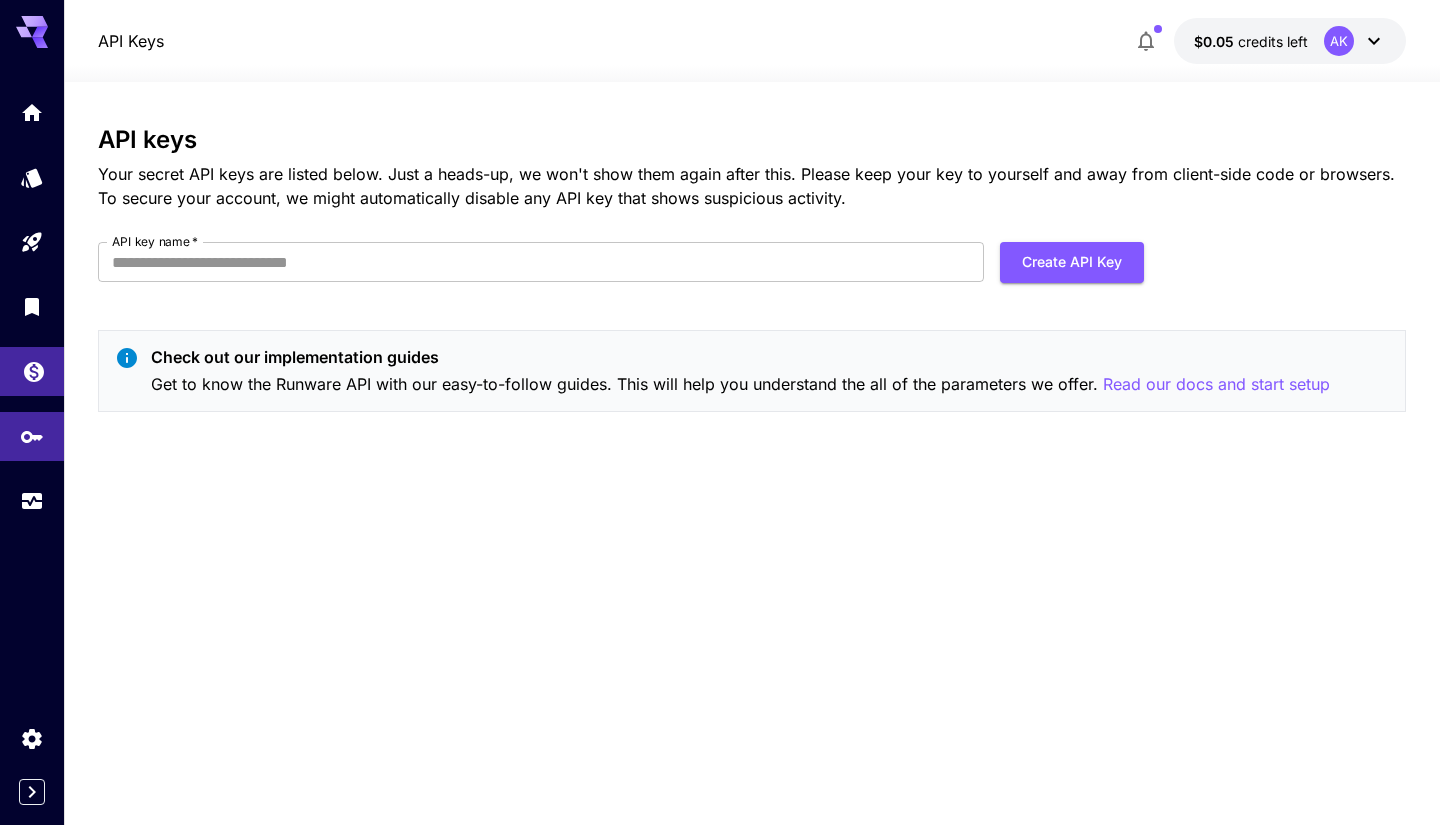 click at bounding box center (32, 371) 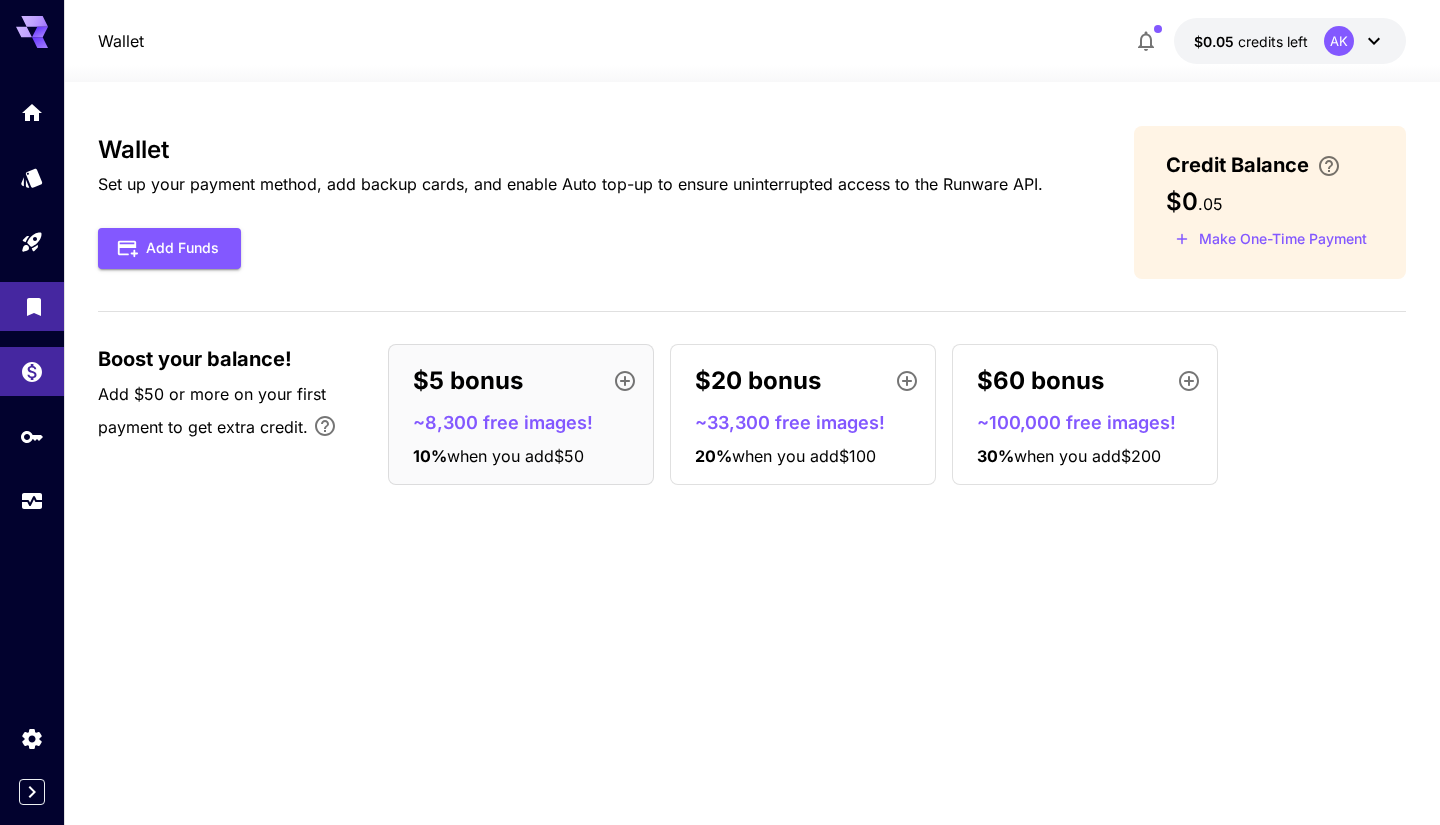 click at bounding box center (32, 306) 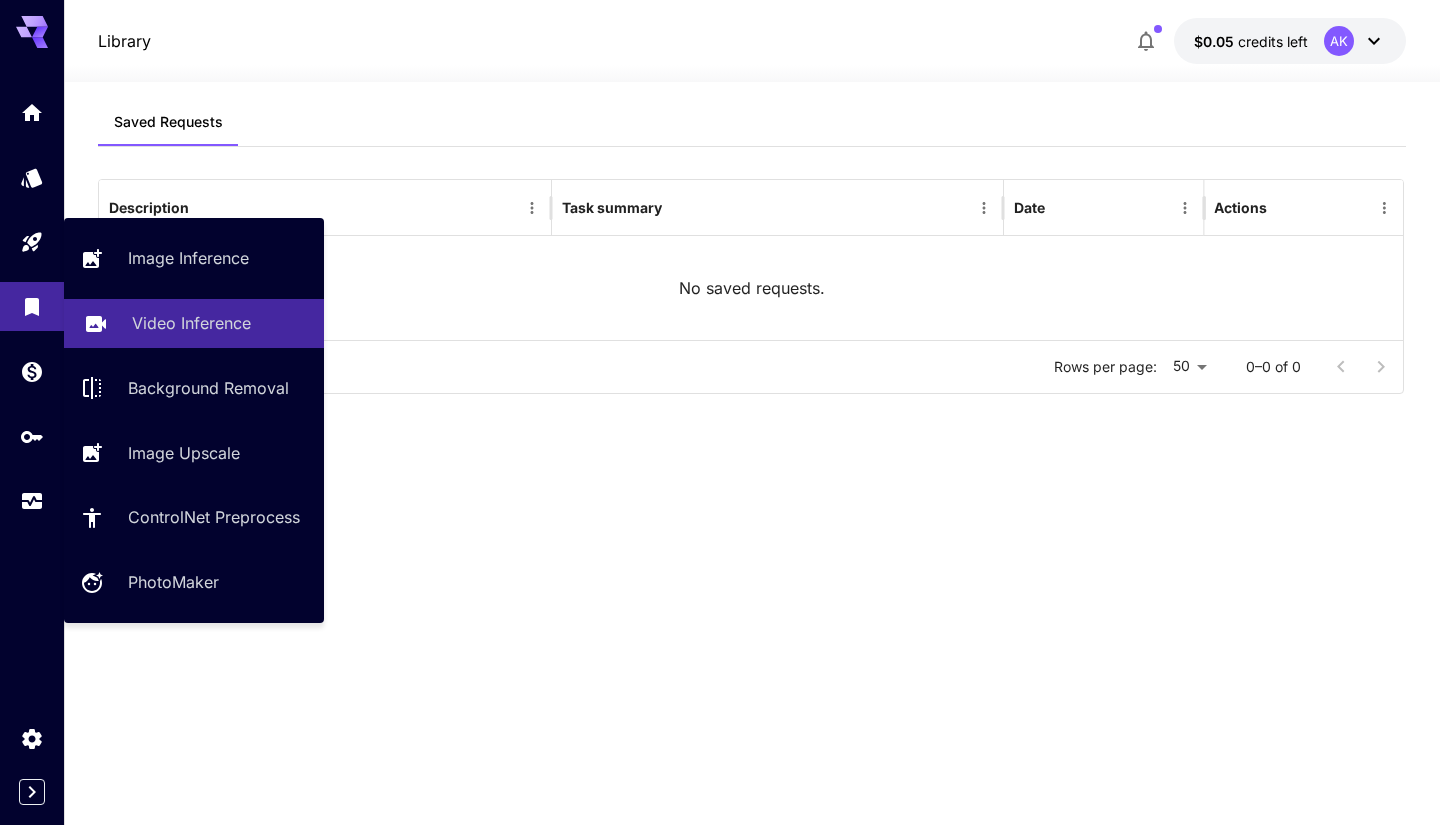 click on "Video Inference" at bounding box center (191, 323) 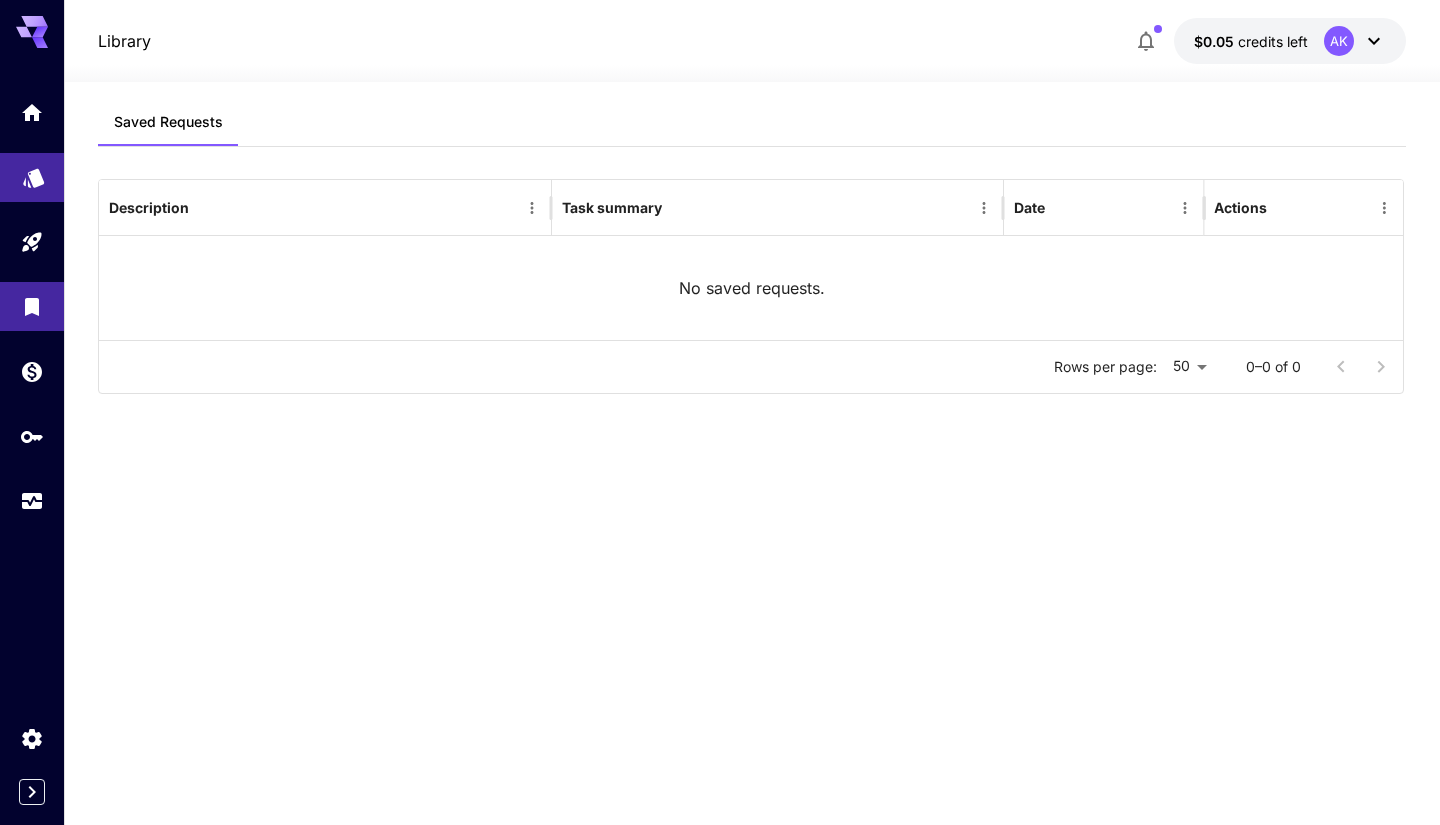 click at bounding box center (32, 177) 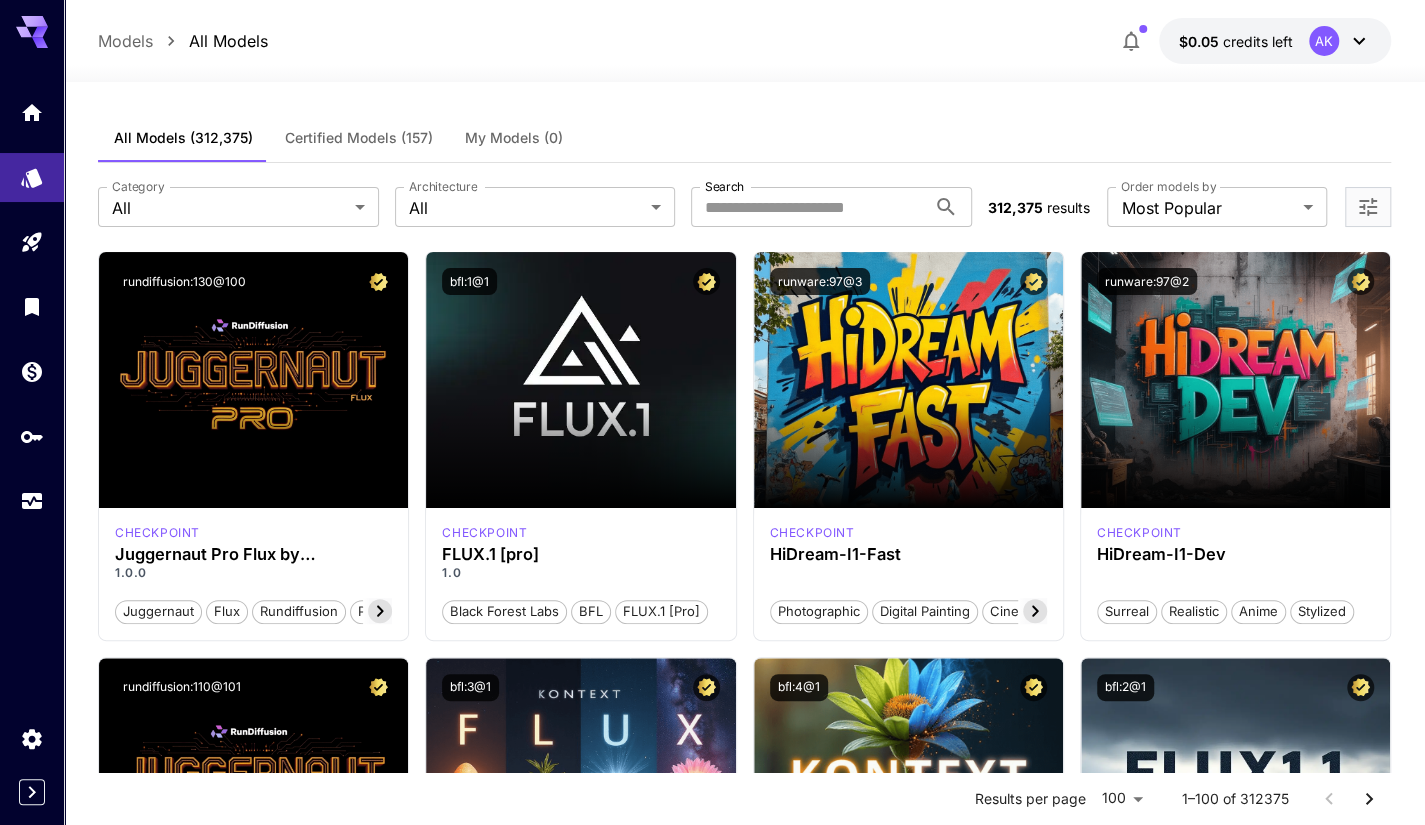 drag, startPoint x: 11, startPoint y: 24, endPoint x: 33, endPoint y: 33, distance: 23.769728 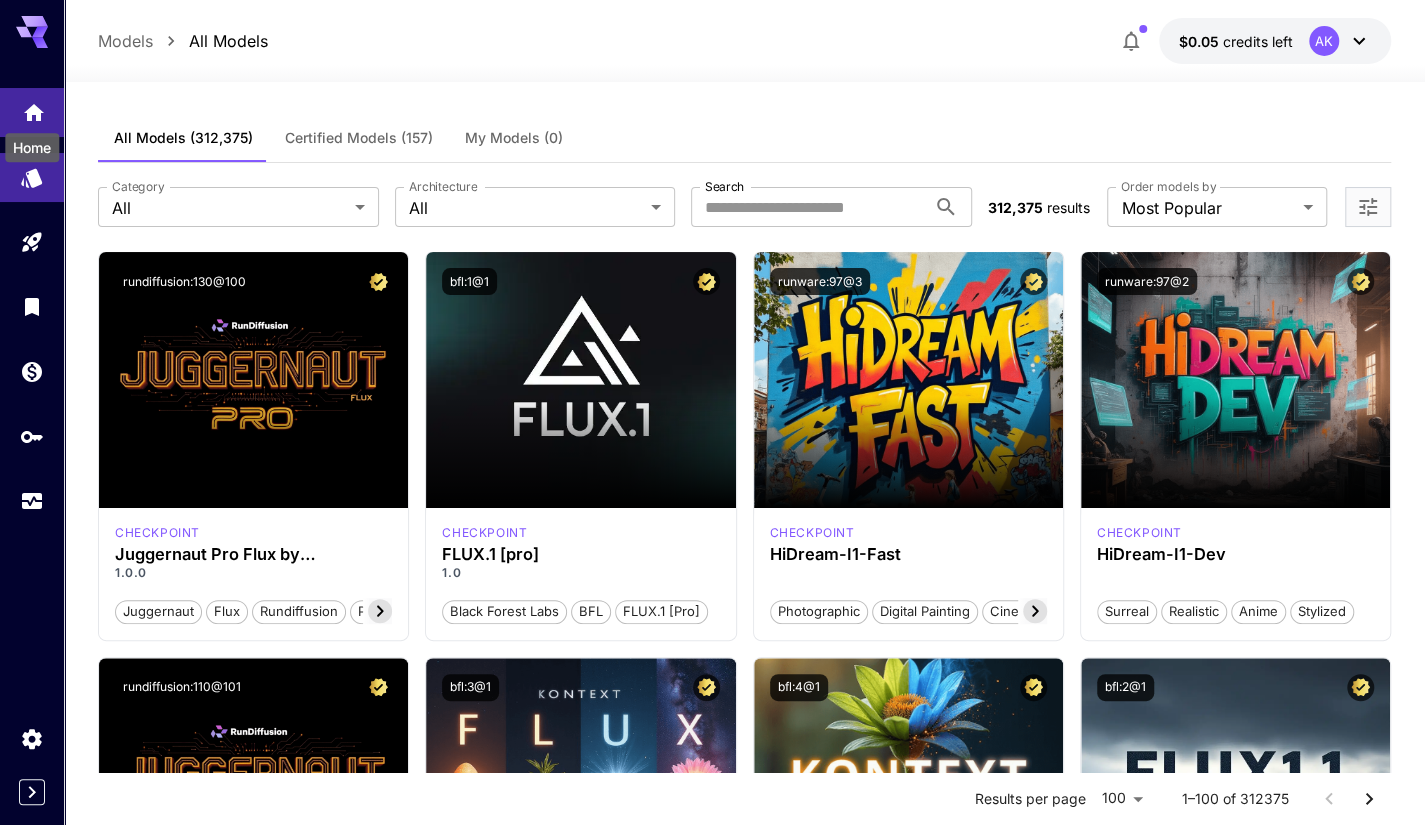 click 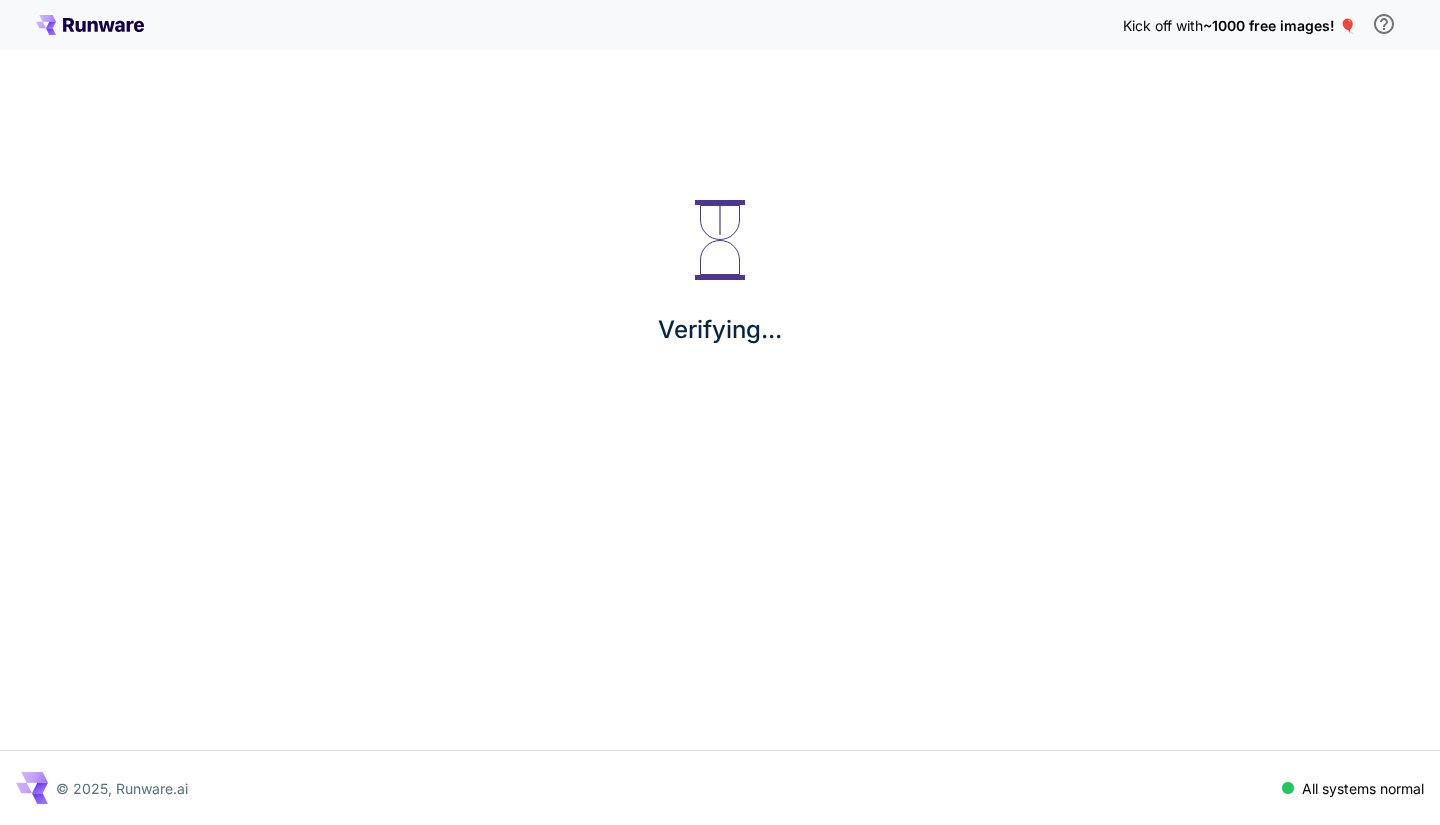 scroll, scrollTop: 0, scrollLeft: 0, axis: both 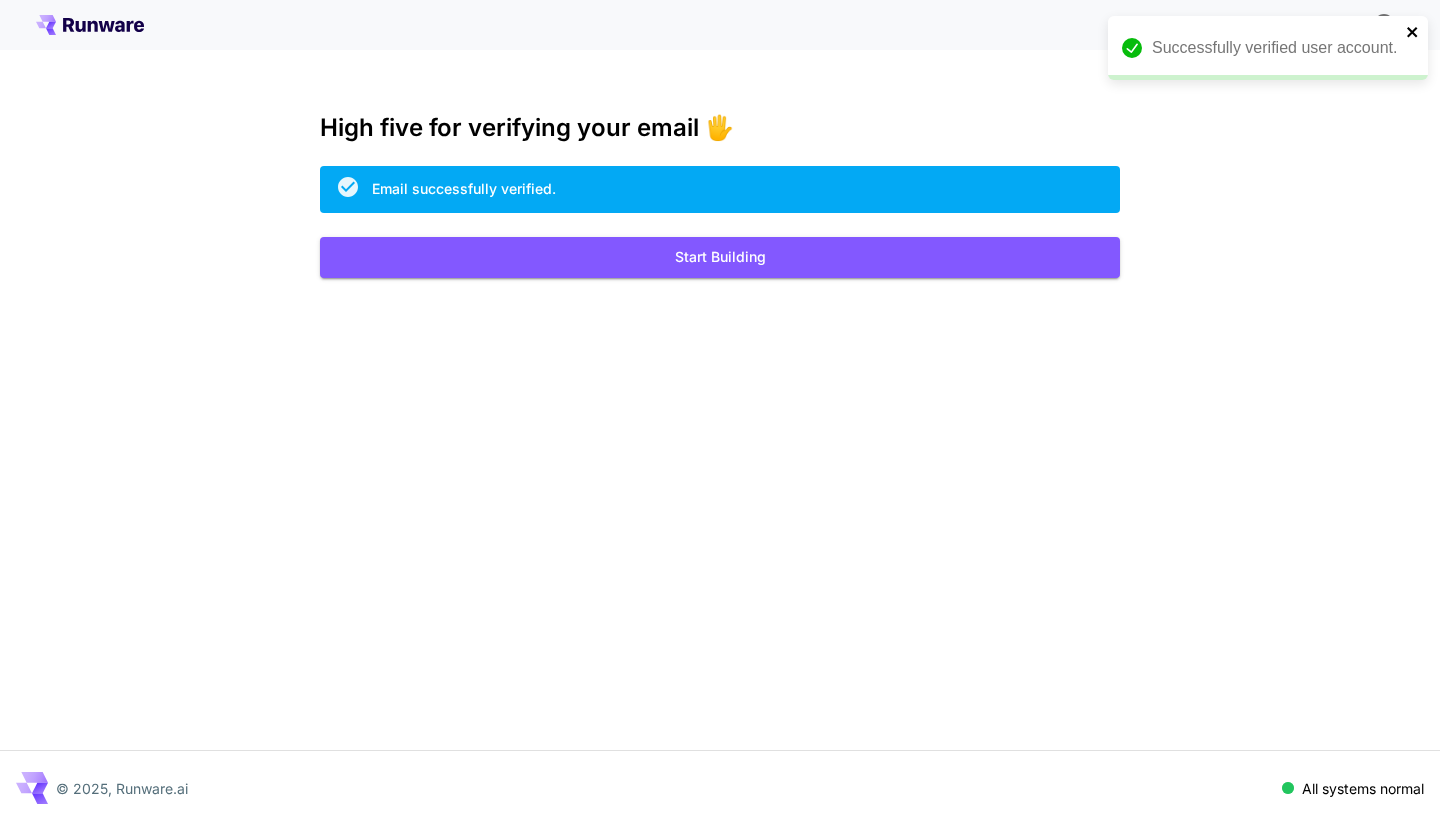 click 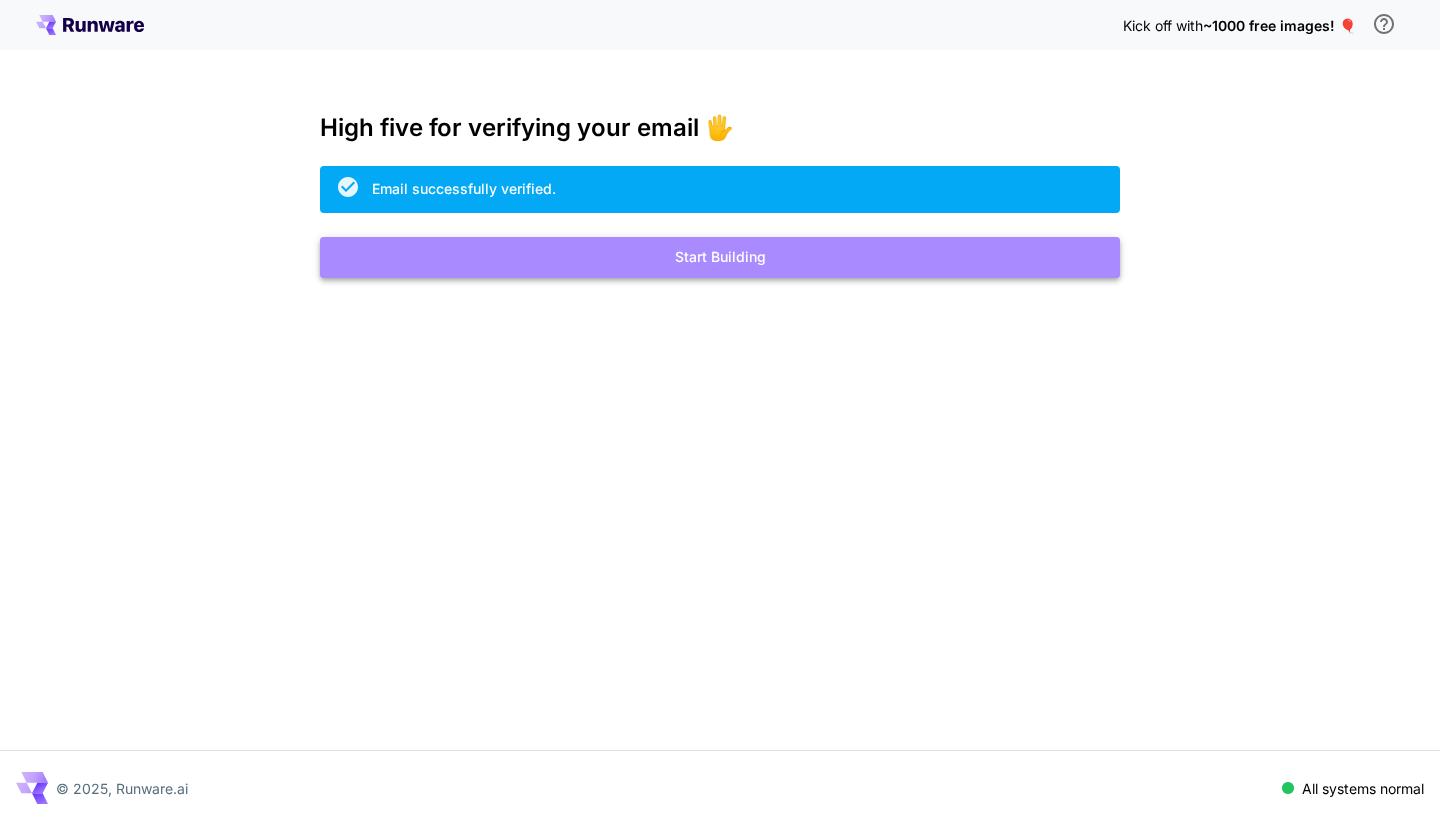click on "Start Building" at bounding box center (720, 257) 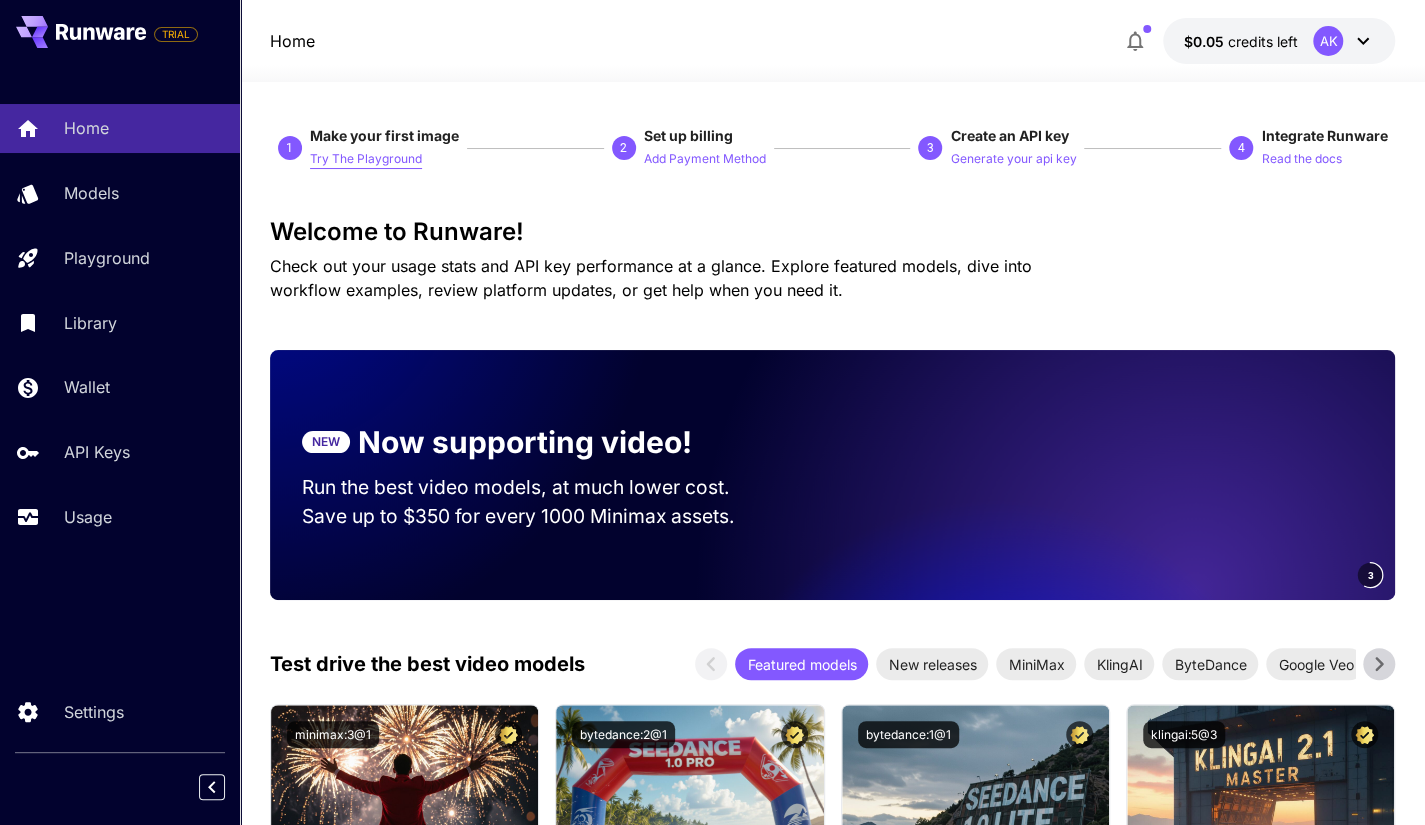 click on "Try The Playground" at bounding box center (366, 159) 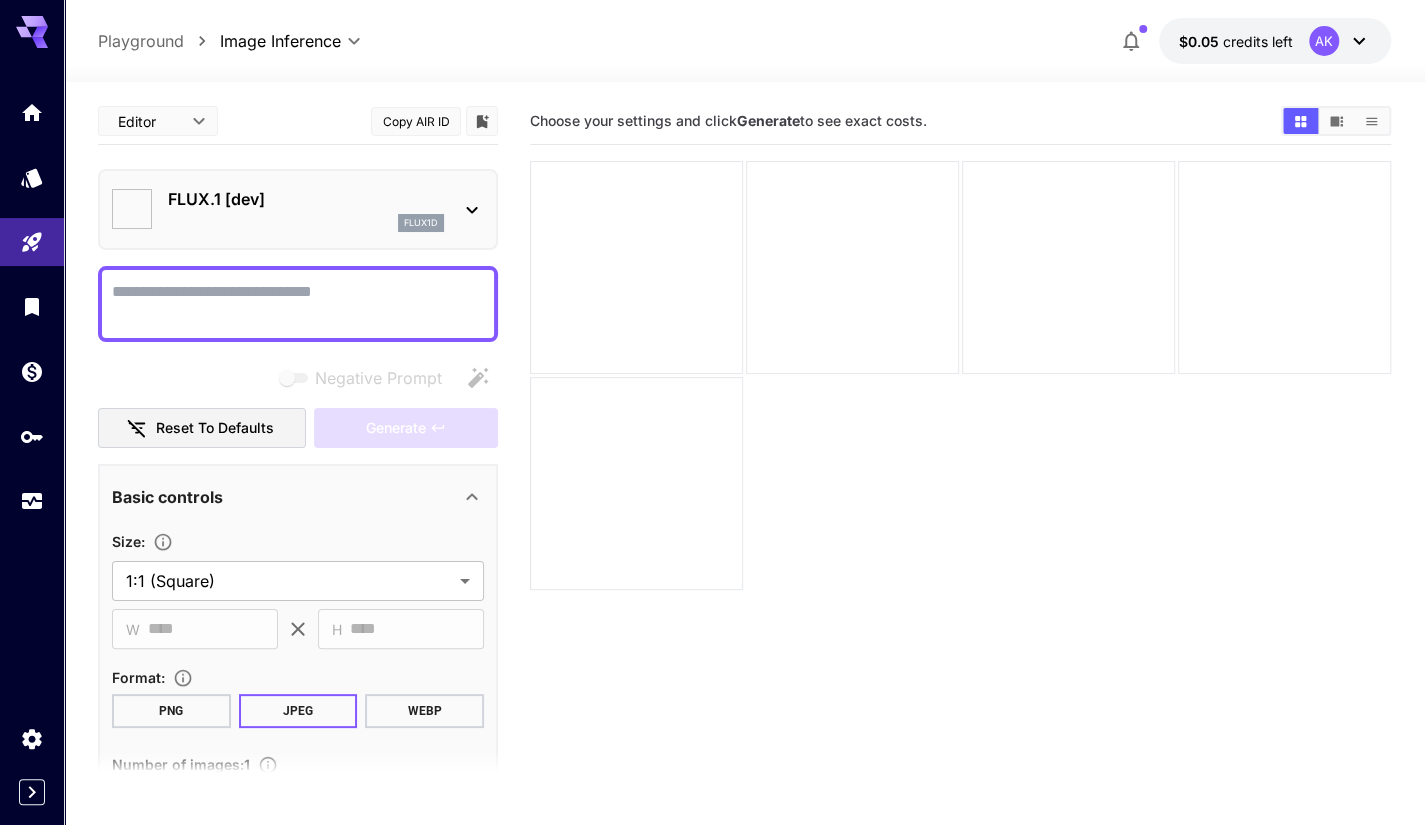 type on "**********" 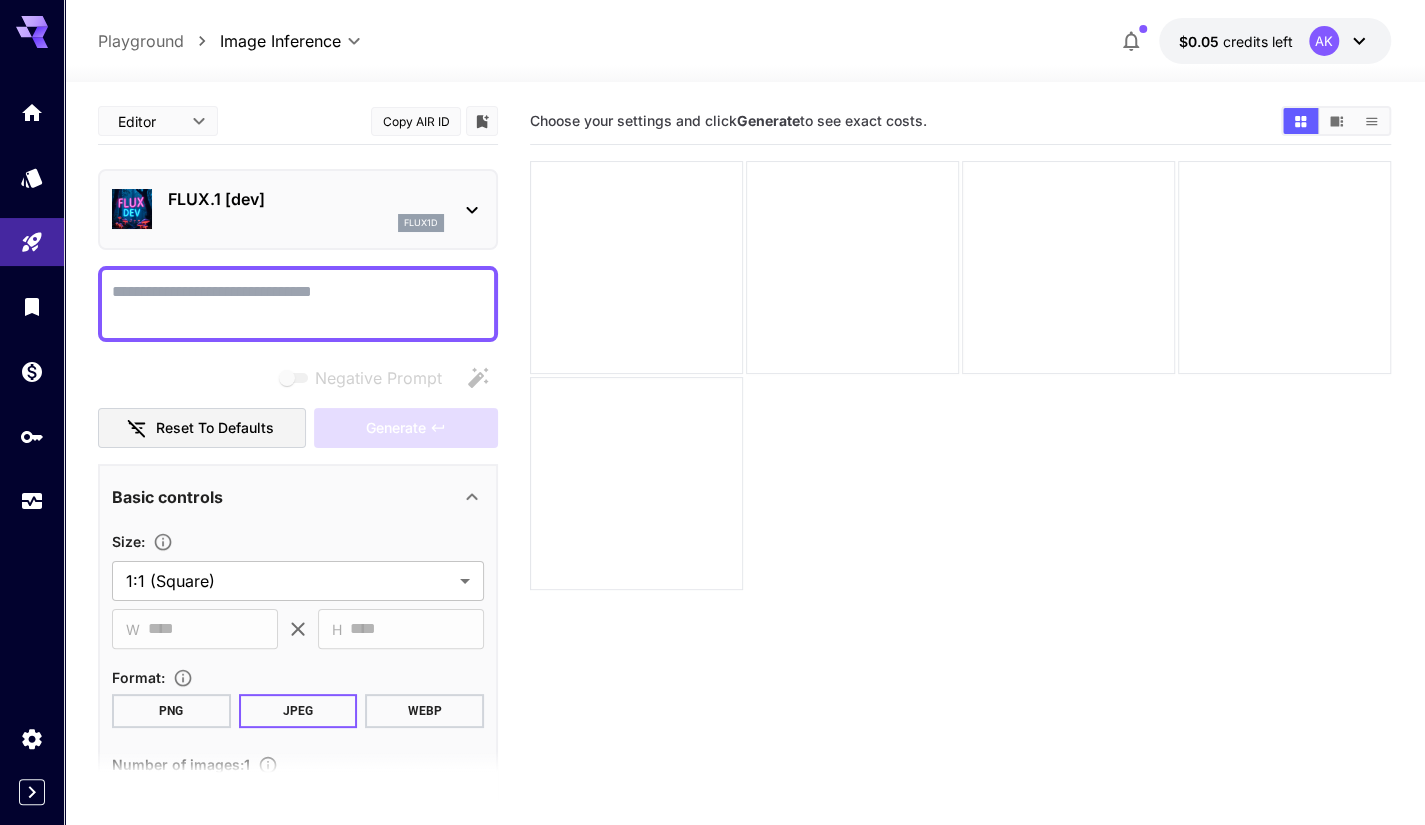 click on "FLUX.1 [dev] flux1d" at bounding box center [298, 209] 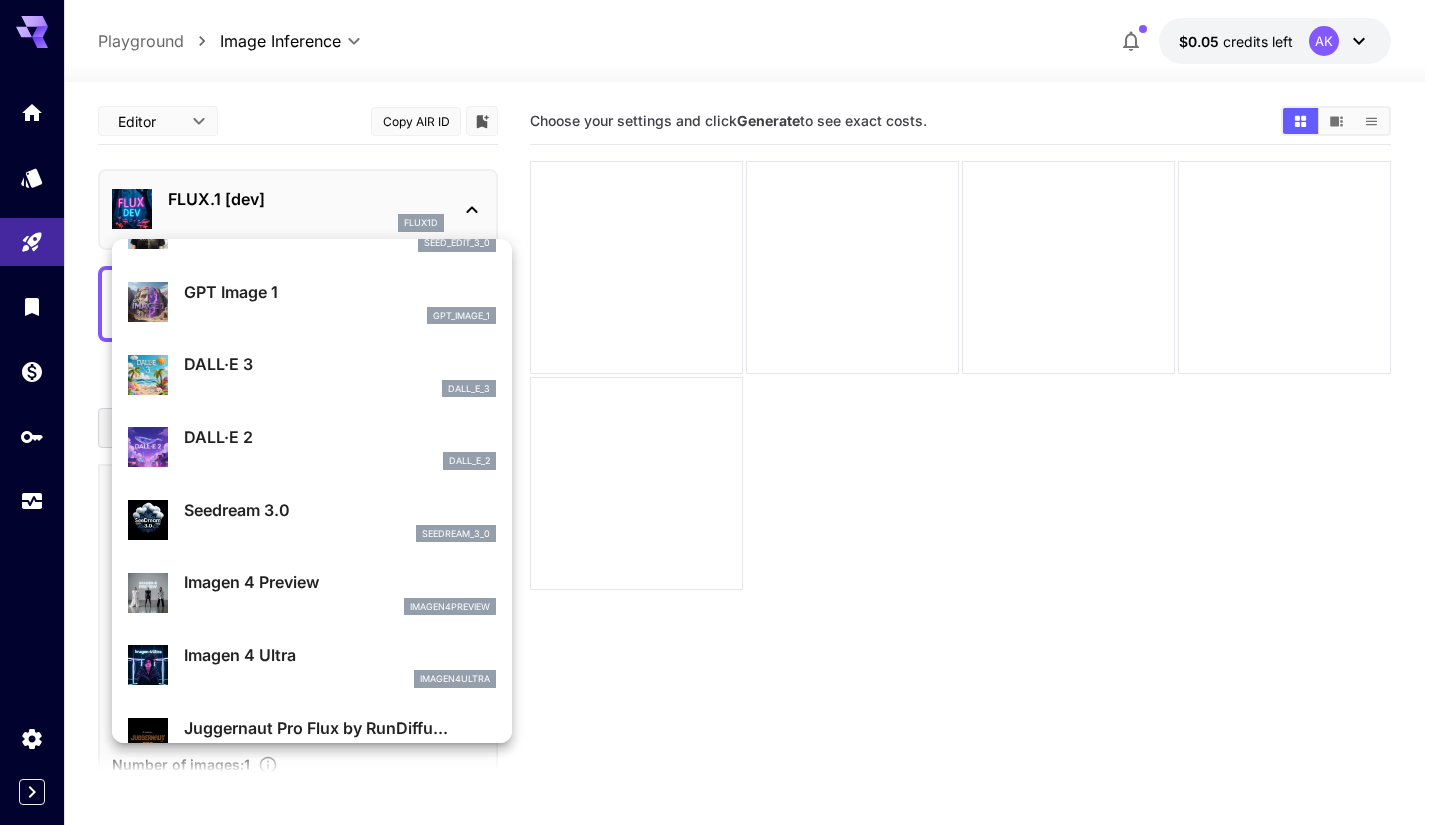 scroll, scrollTop: 266, scrollLeft: 0, axis: vertical 